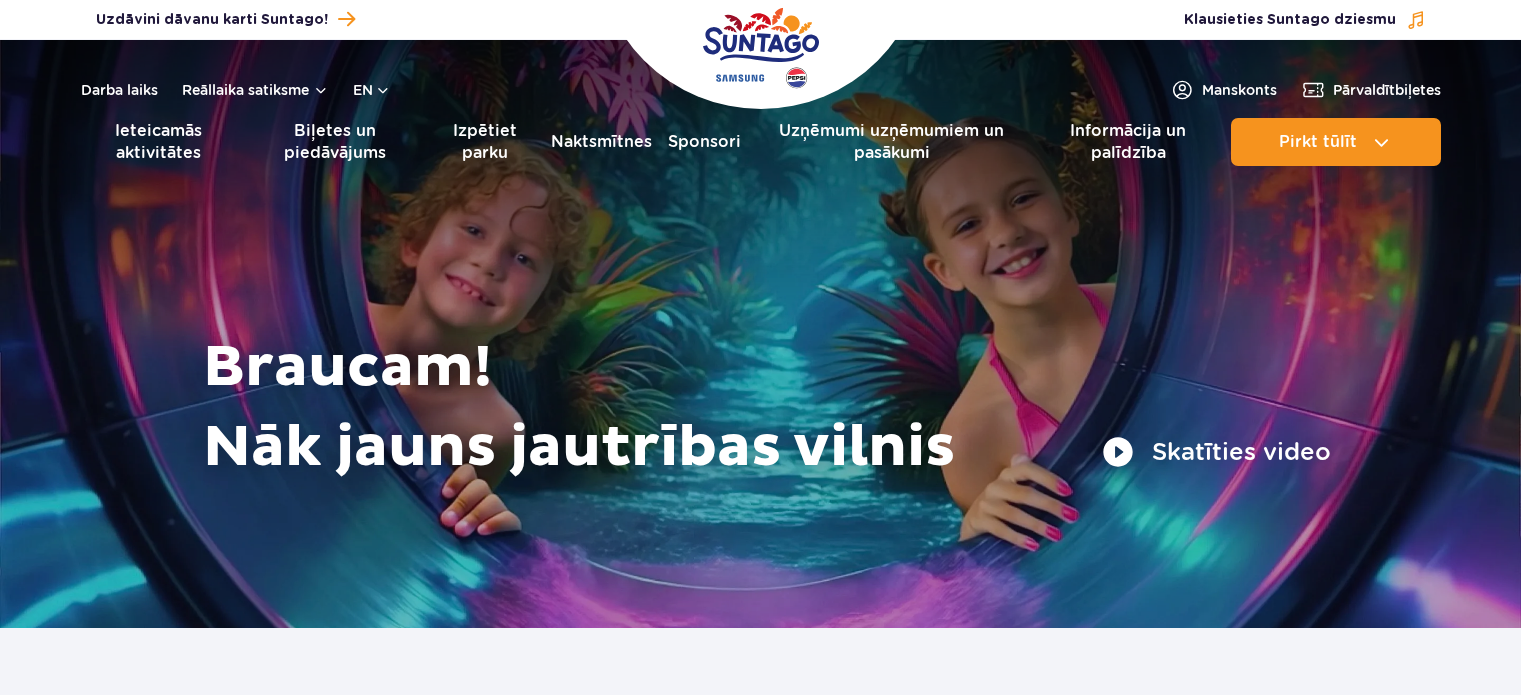scroll, scrollTop: 0, scrollLeft: 0, axis: both 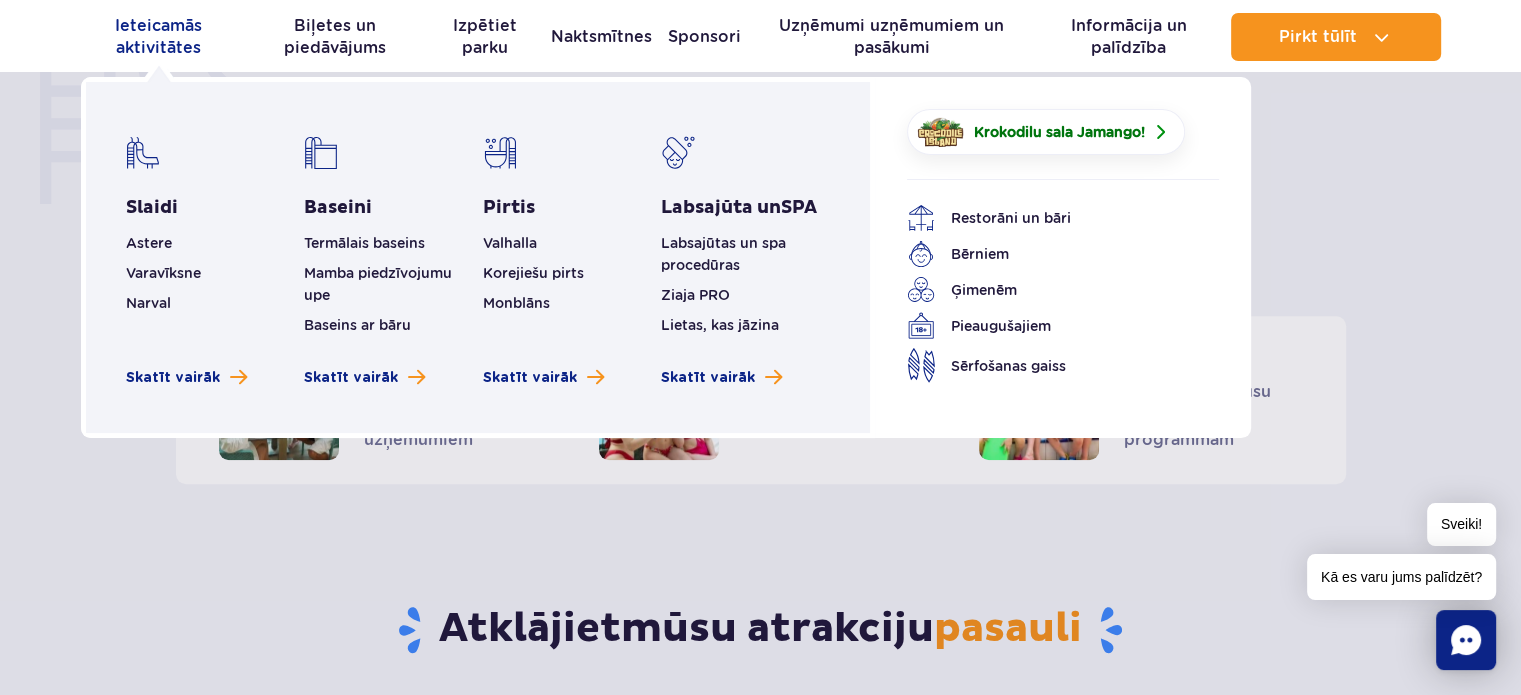 click on "Ieteicamās aktivitātes" at bounding box center (158, 36) 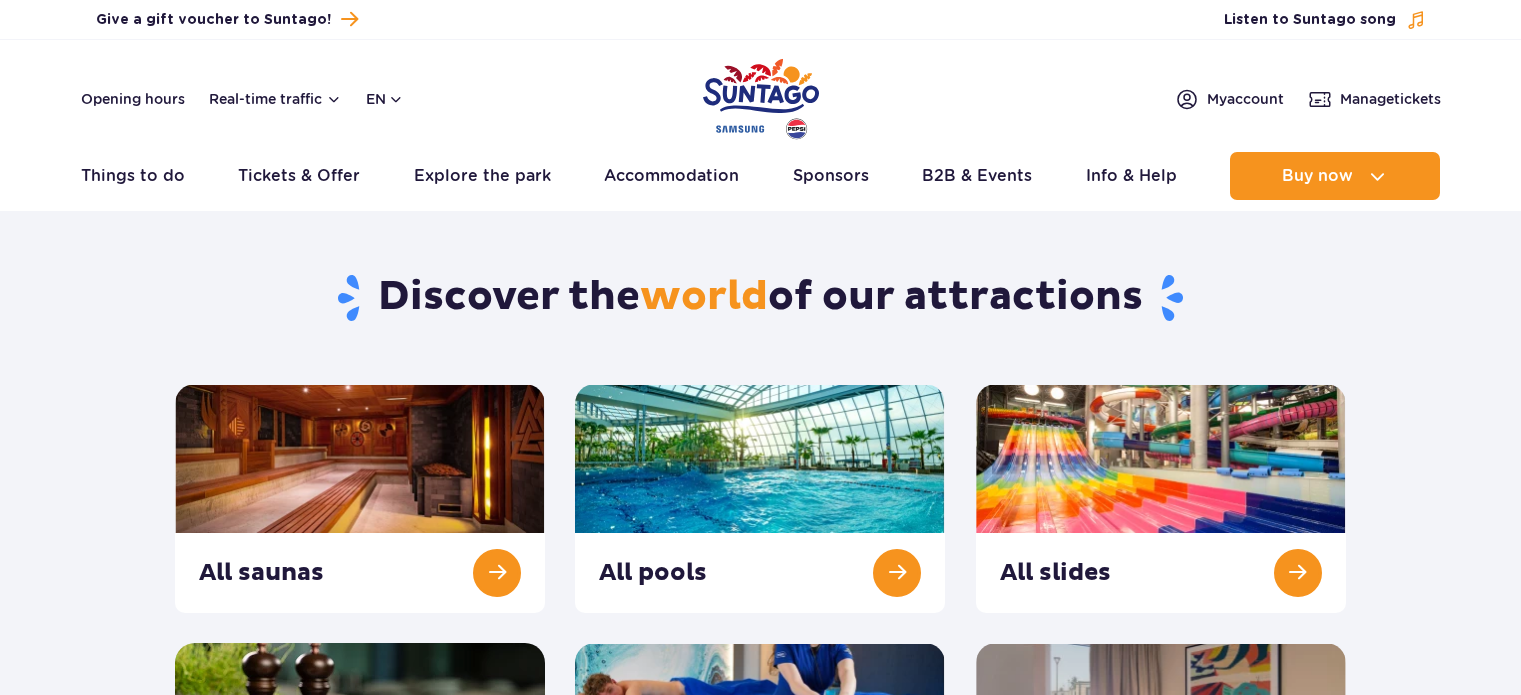 scroll, scrollTop: 0, scrollLeft: 0, axis: both 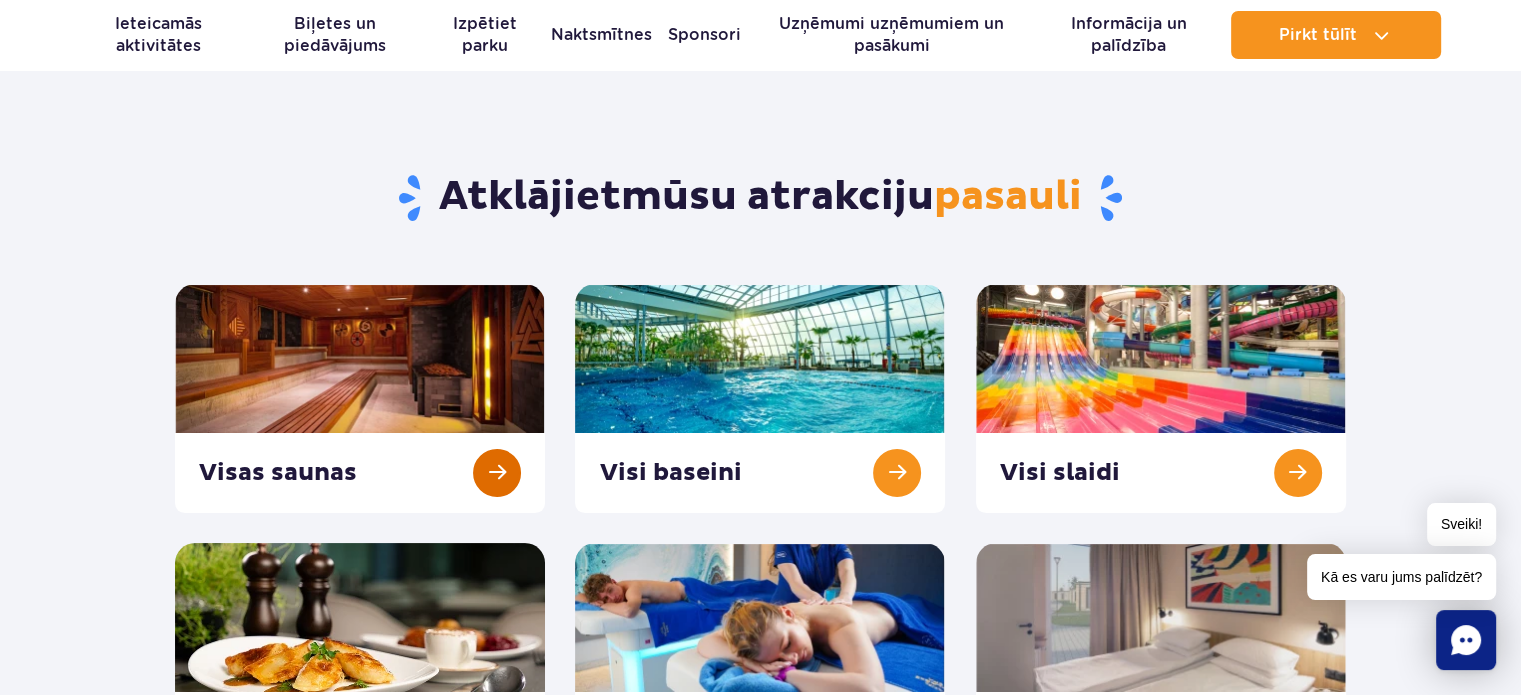 click at bounding box center [360, 398] 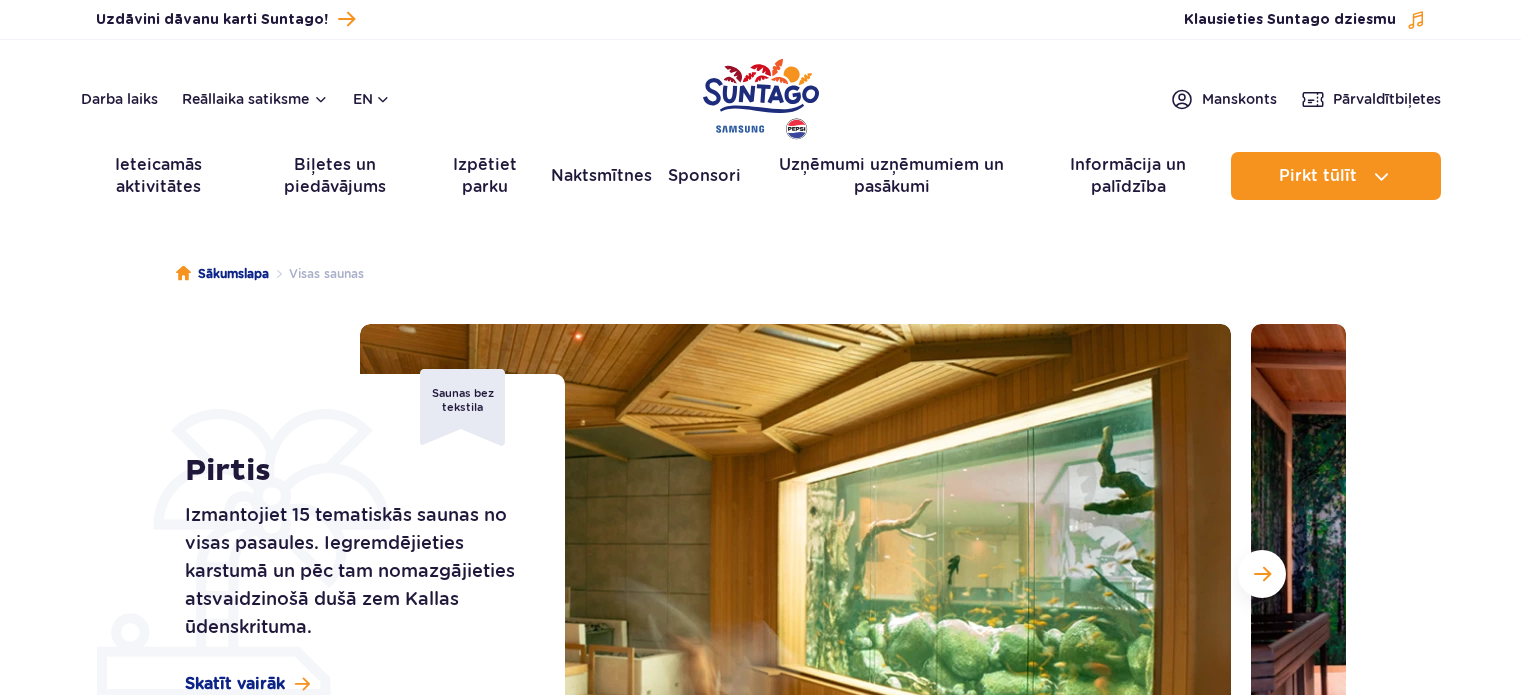 scroll, scrollTop: 0, scrollLeft: 0, axis: both 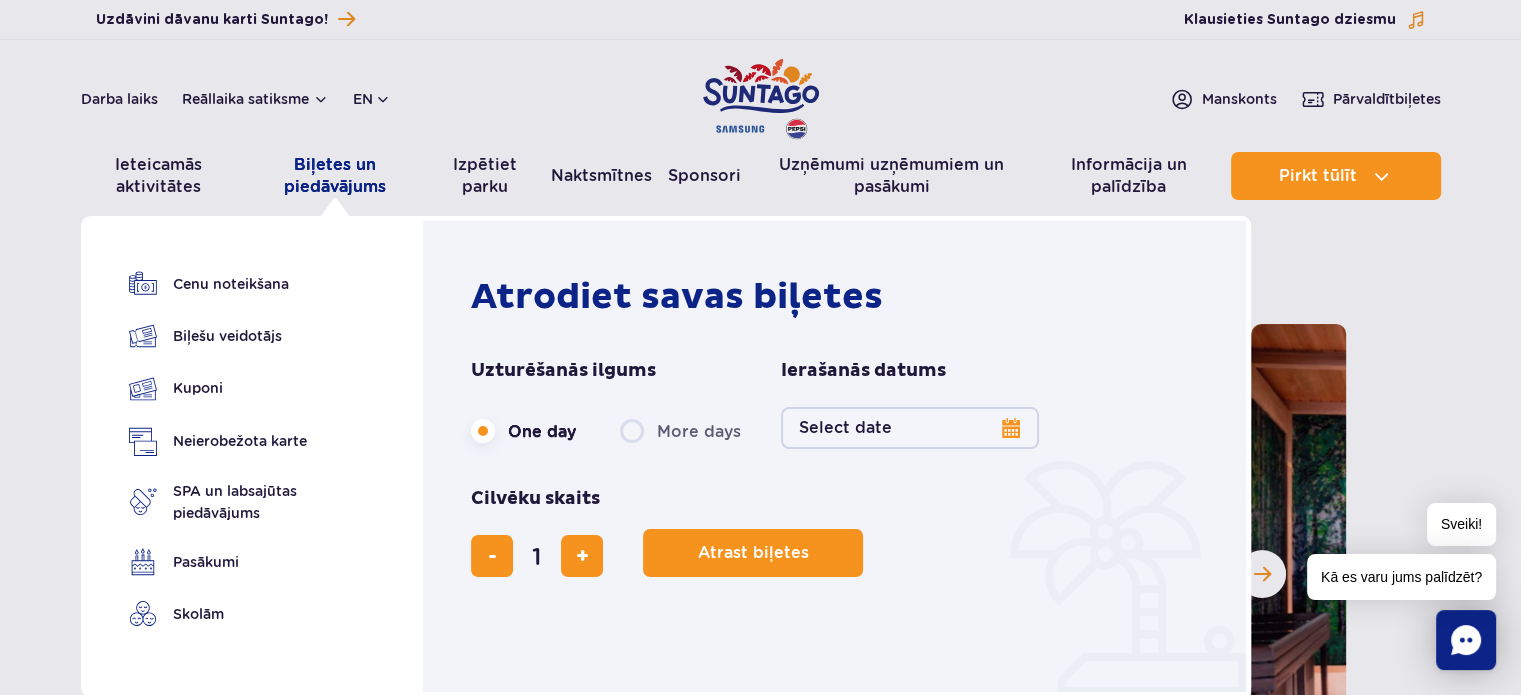 click on "Biļetes un piedāvājums" at bounding box center (335, 176) 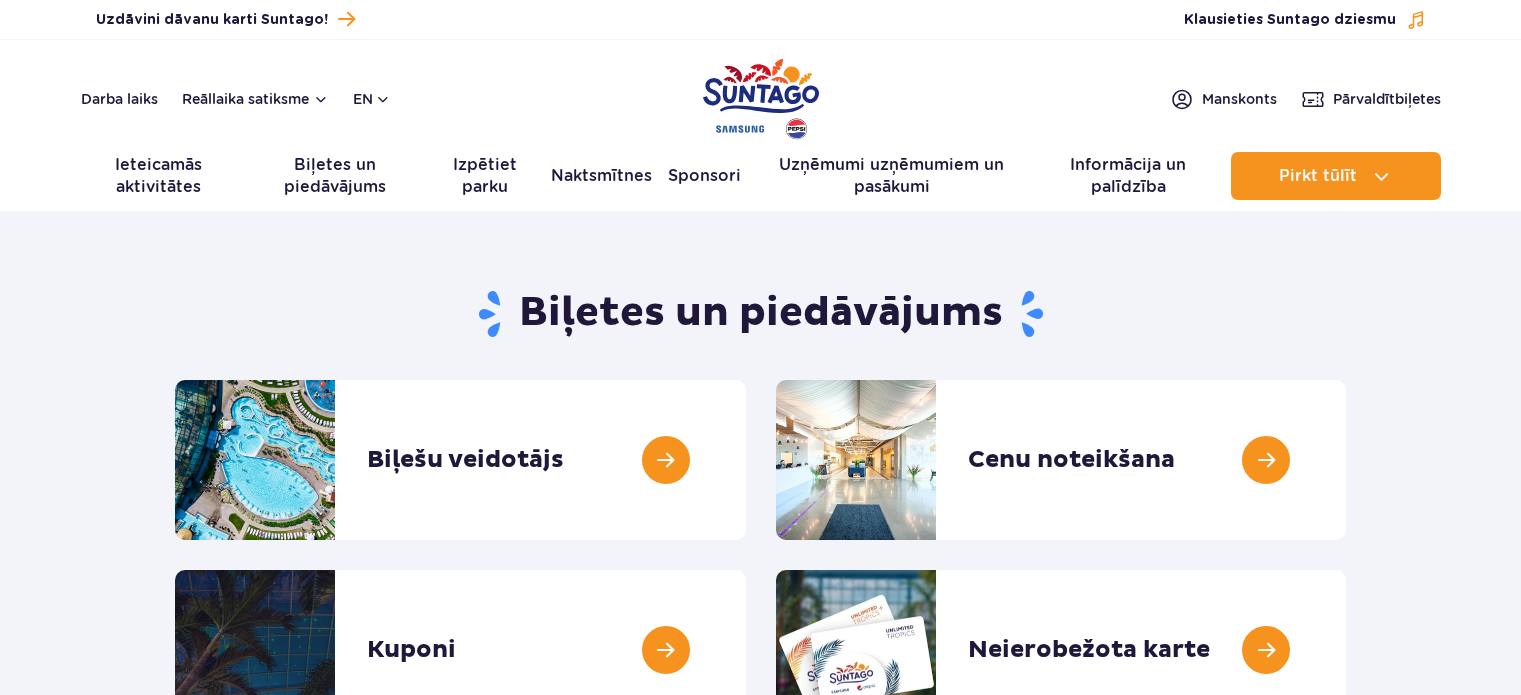 scroll, scrollTop: 0, scrollLeft: 0, axis: both 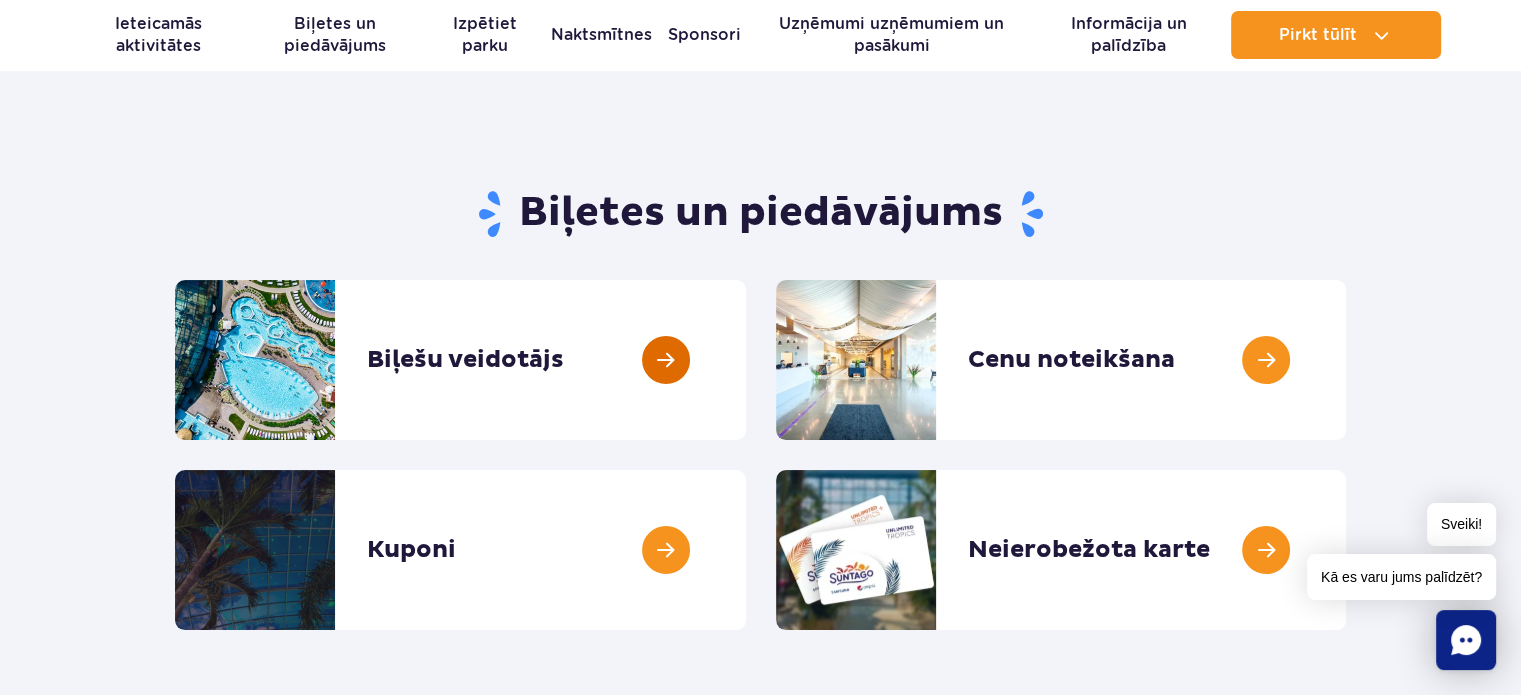 click at bounding box center [746, 360] 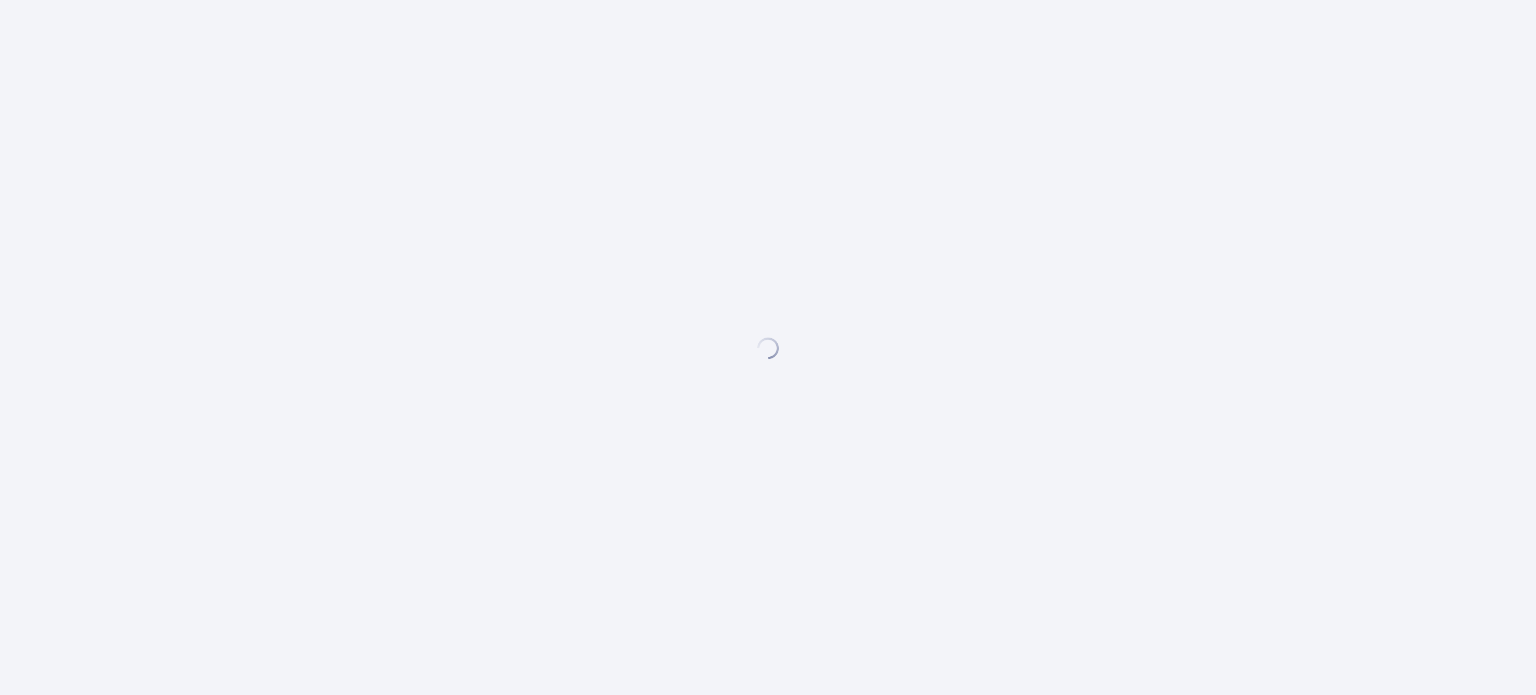 scroll, scrollTop: 0, scrollLeft: 0, axis: both 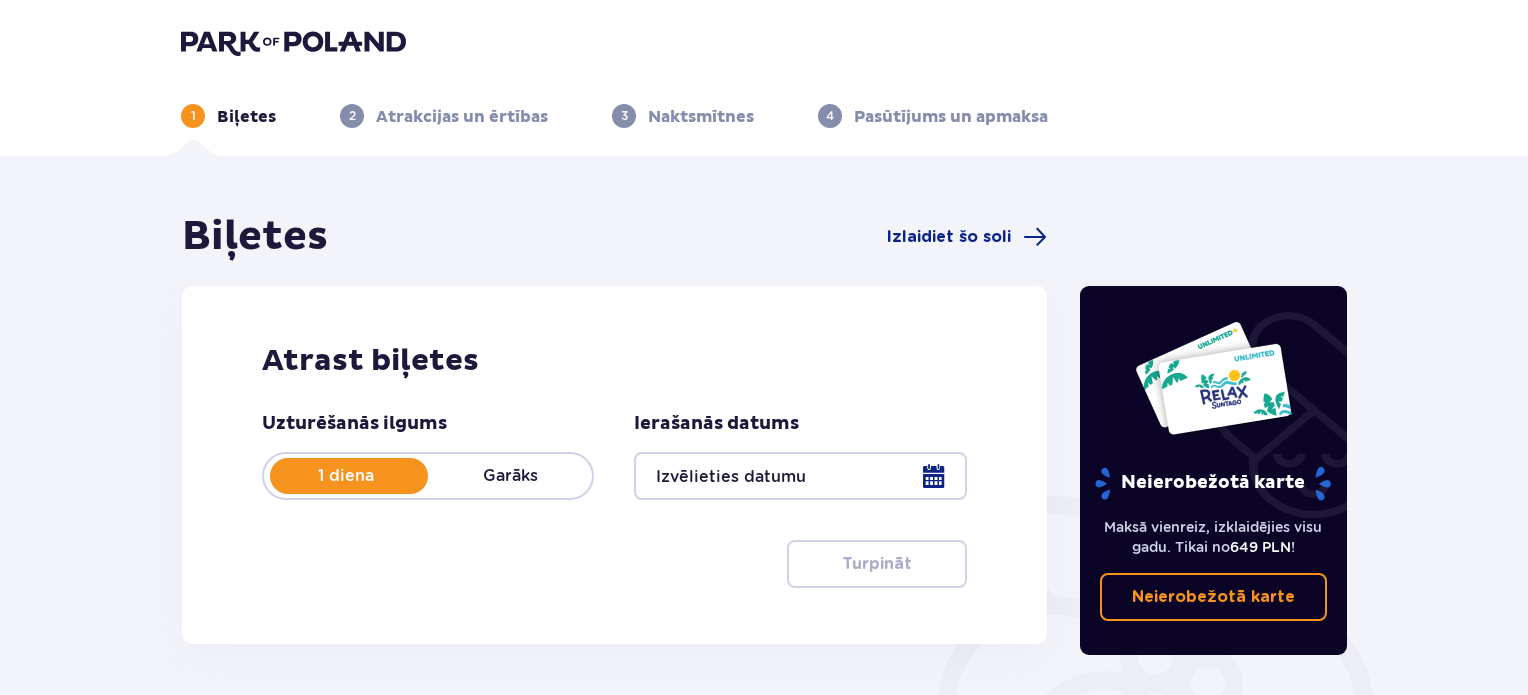 click on "Garāks" at bounding box center (510, 475) 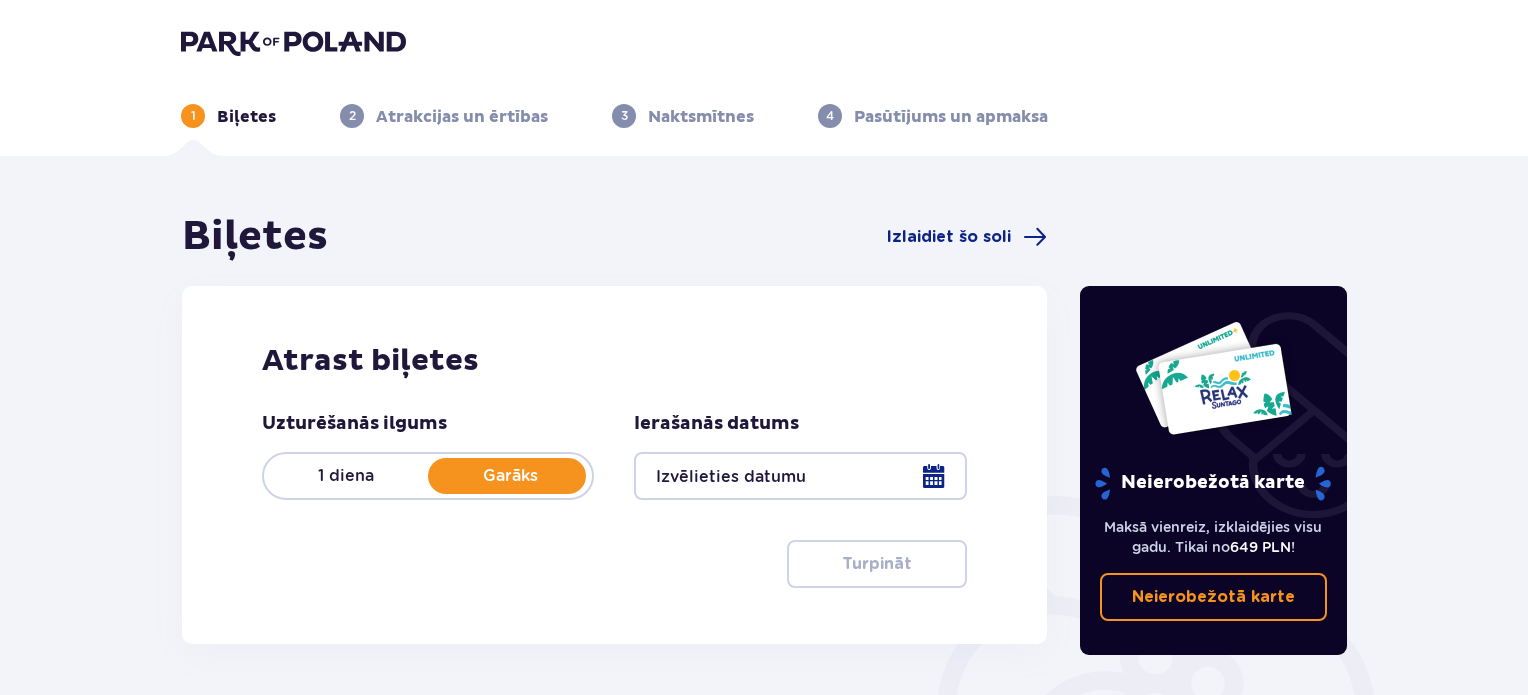 click at bounding box center [800, 476] 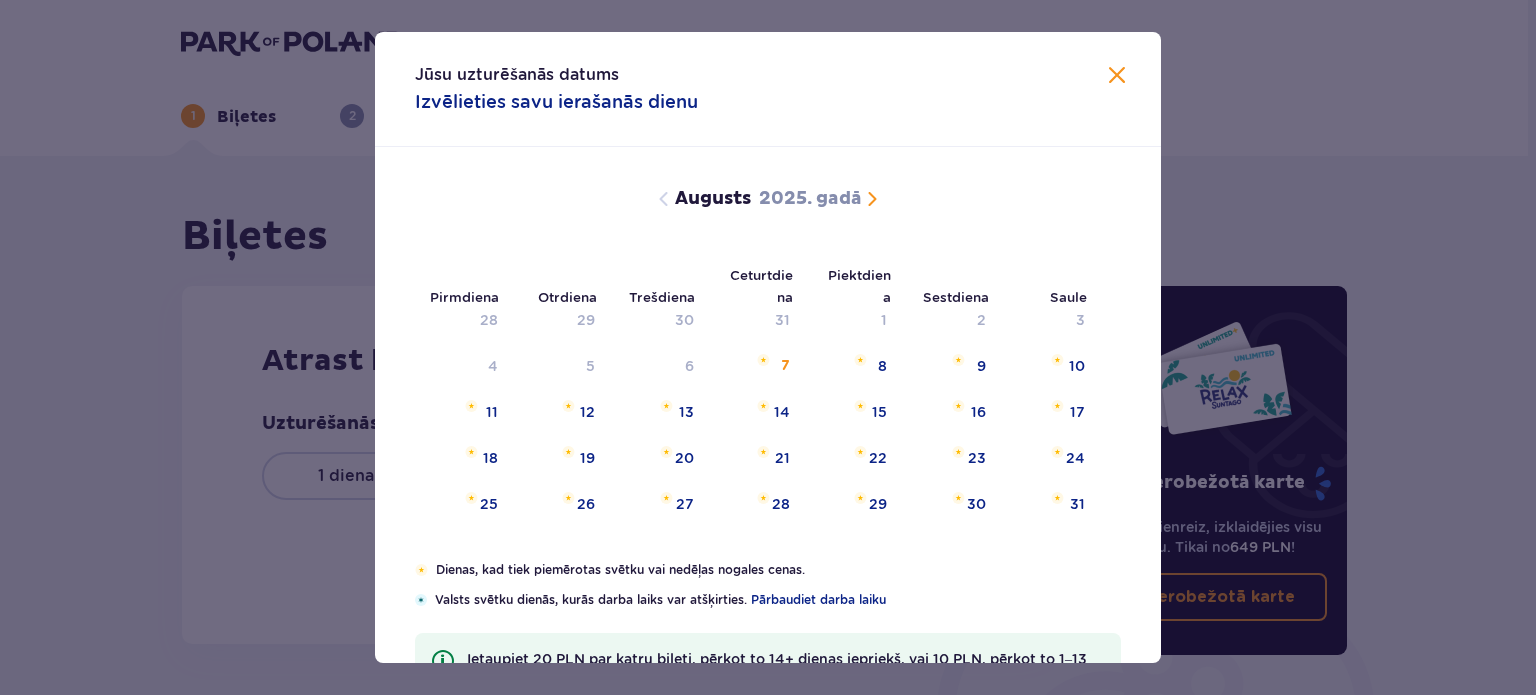 click at bounding box center [872, 199] 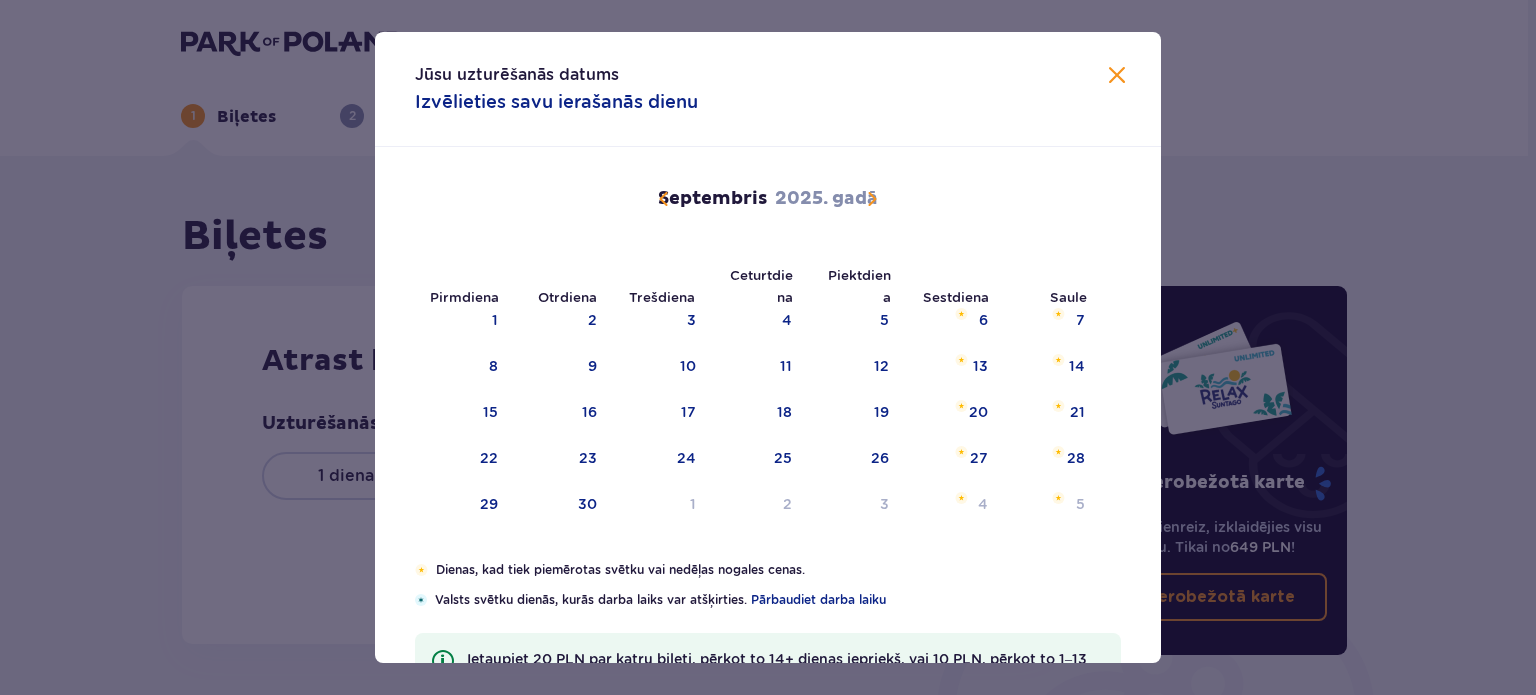 click at bounding box center (872, 199) 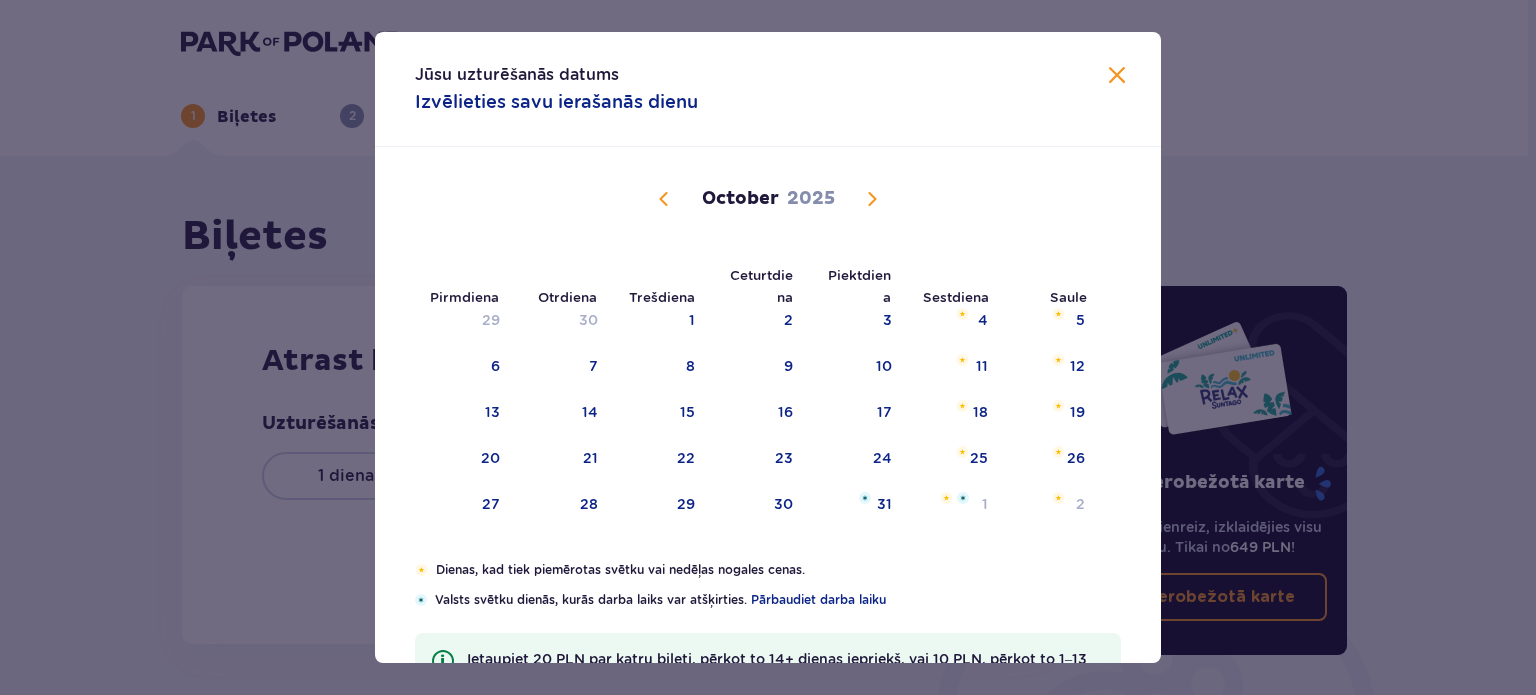 click at bounding box center (872, 199) 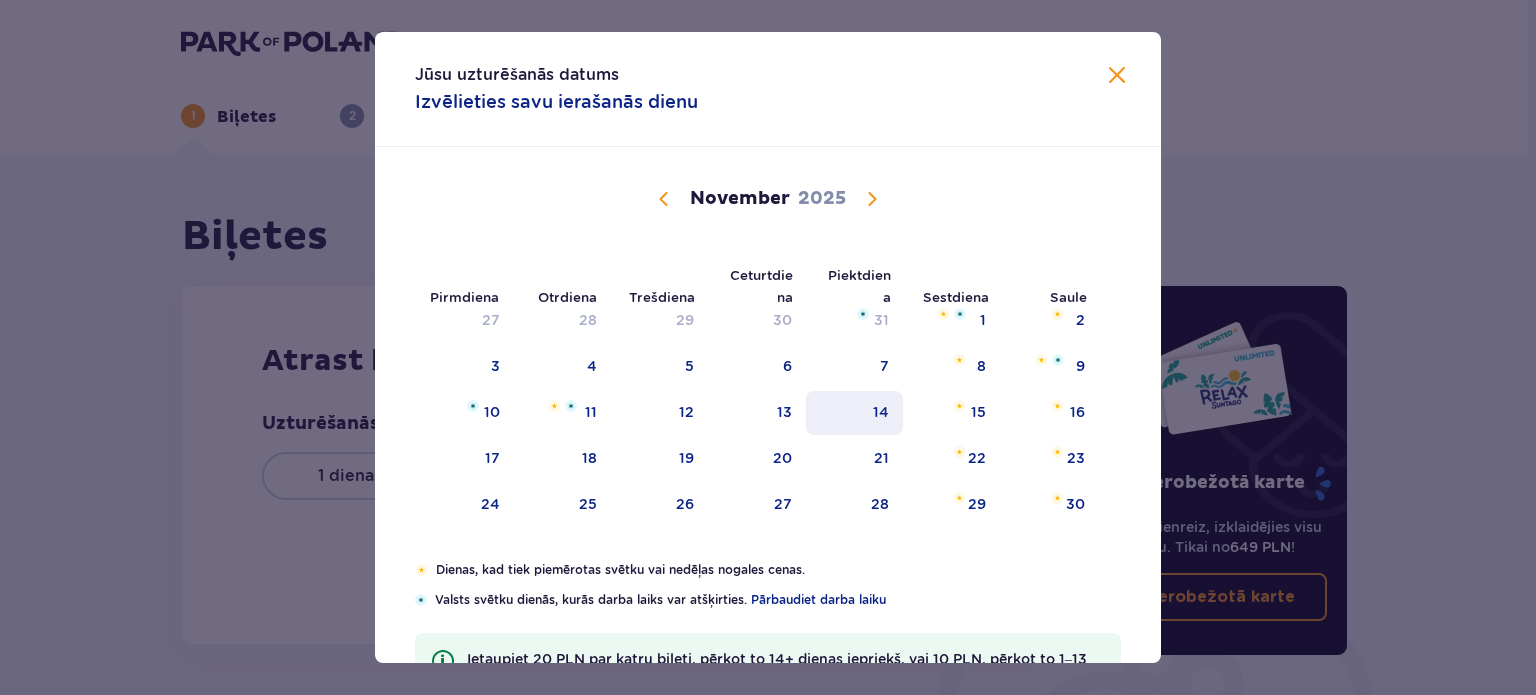 click on "14" at bounding box center [881, 412] 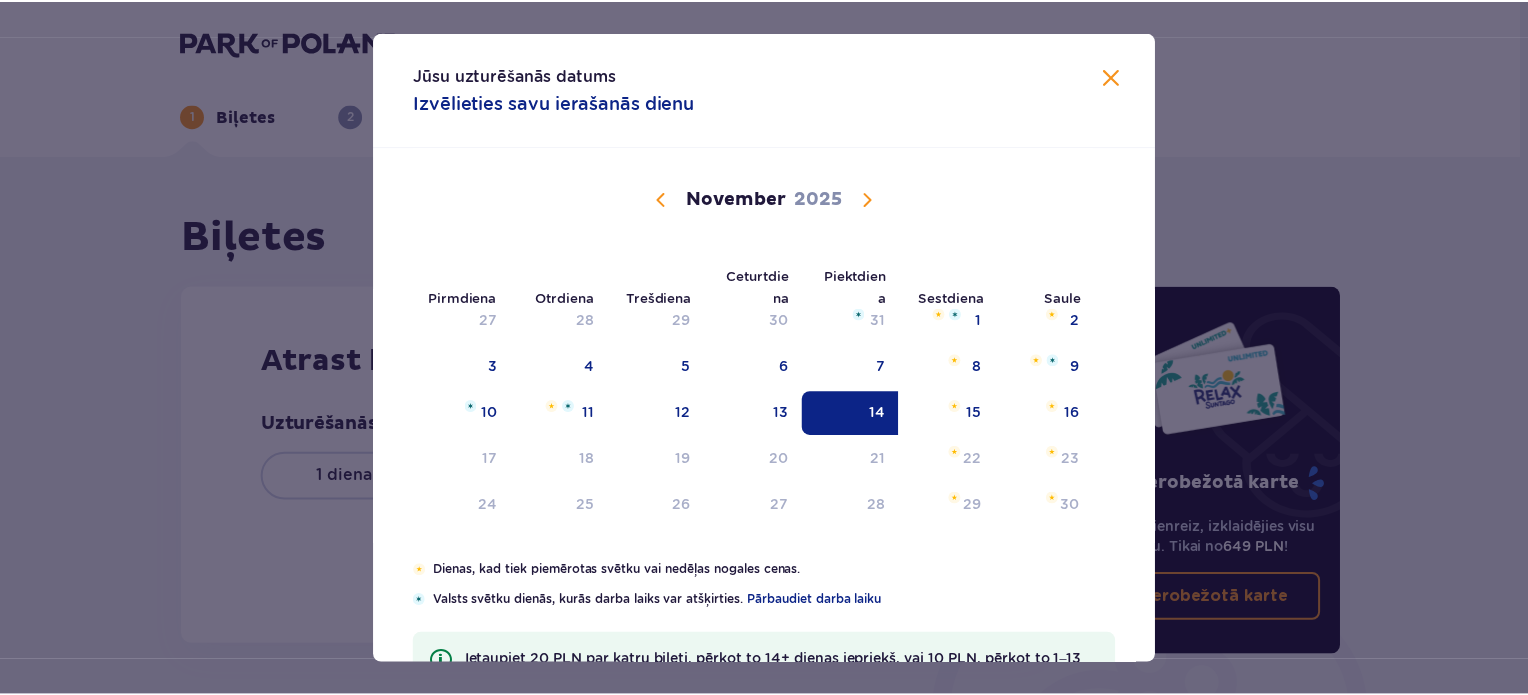 scroll, scrollTop: 81, scrollLeft: 0, axis: vertical 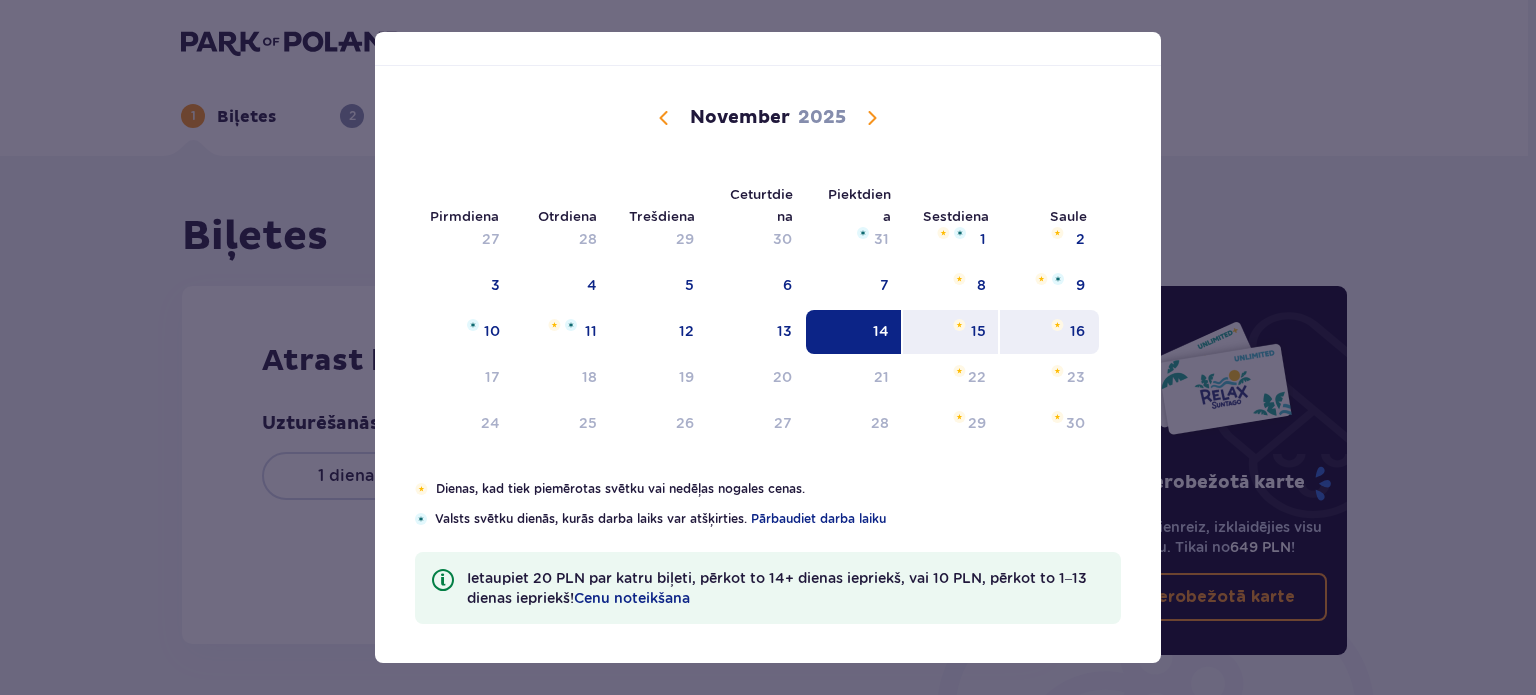 click on "16" at bounding box center [1077, 331] 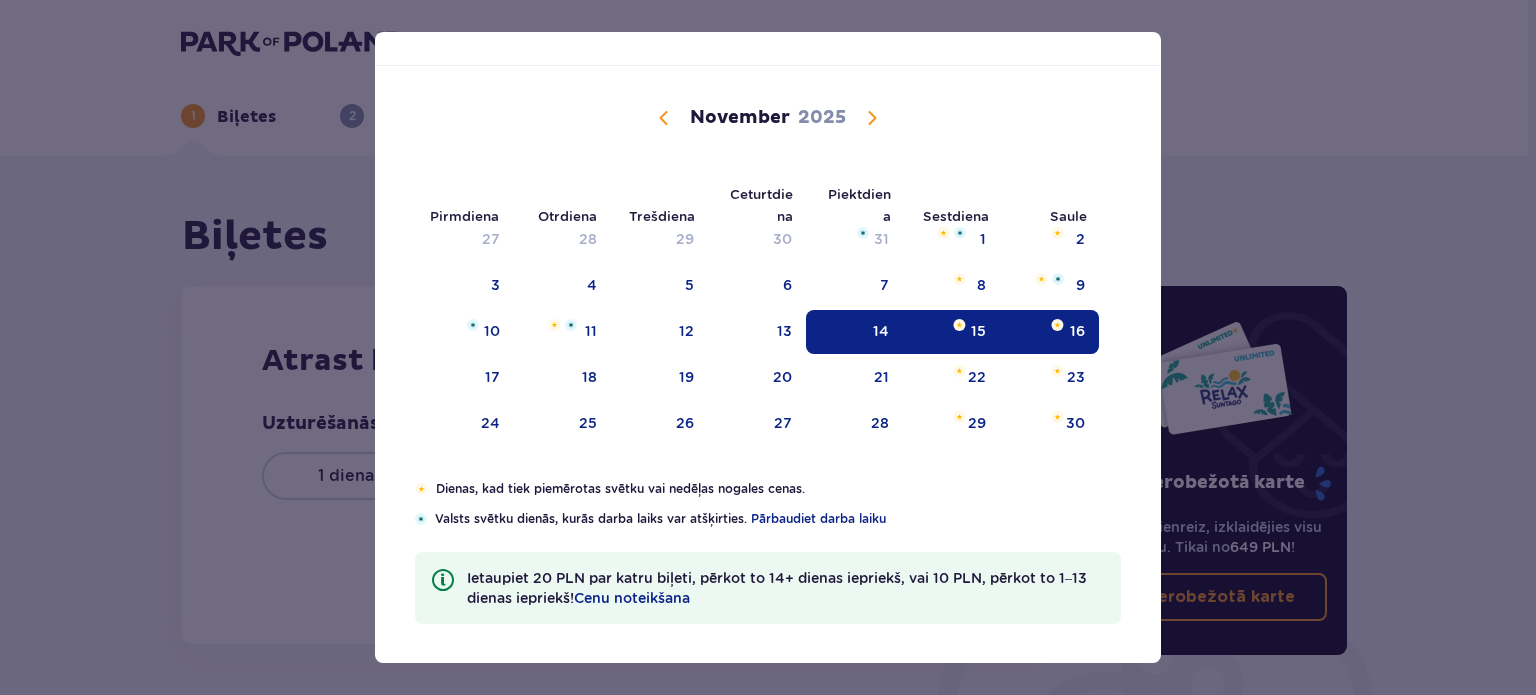 type on "14.11.25 - 16.11.25" 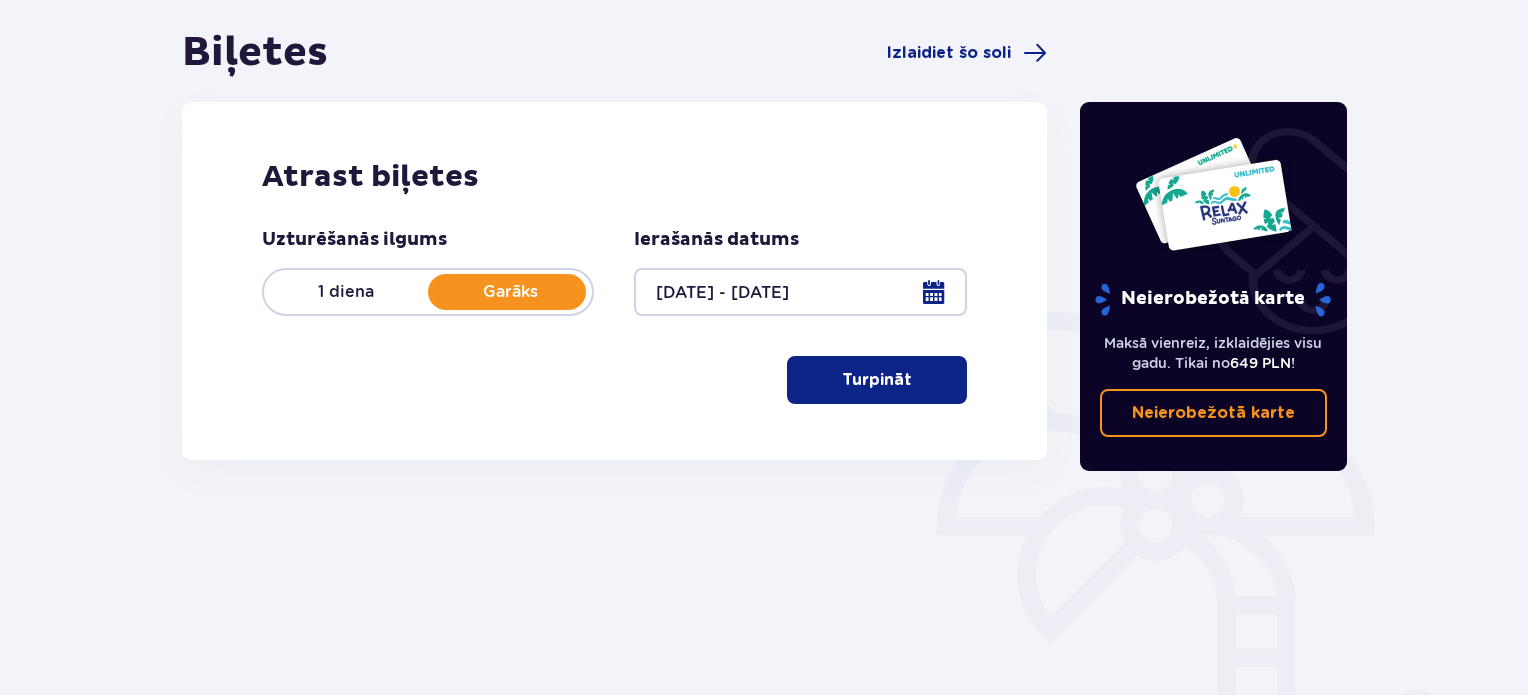 scroll, scrollTop: 300, scrollLeft: 0, axis: vertical 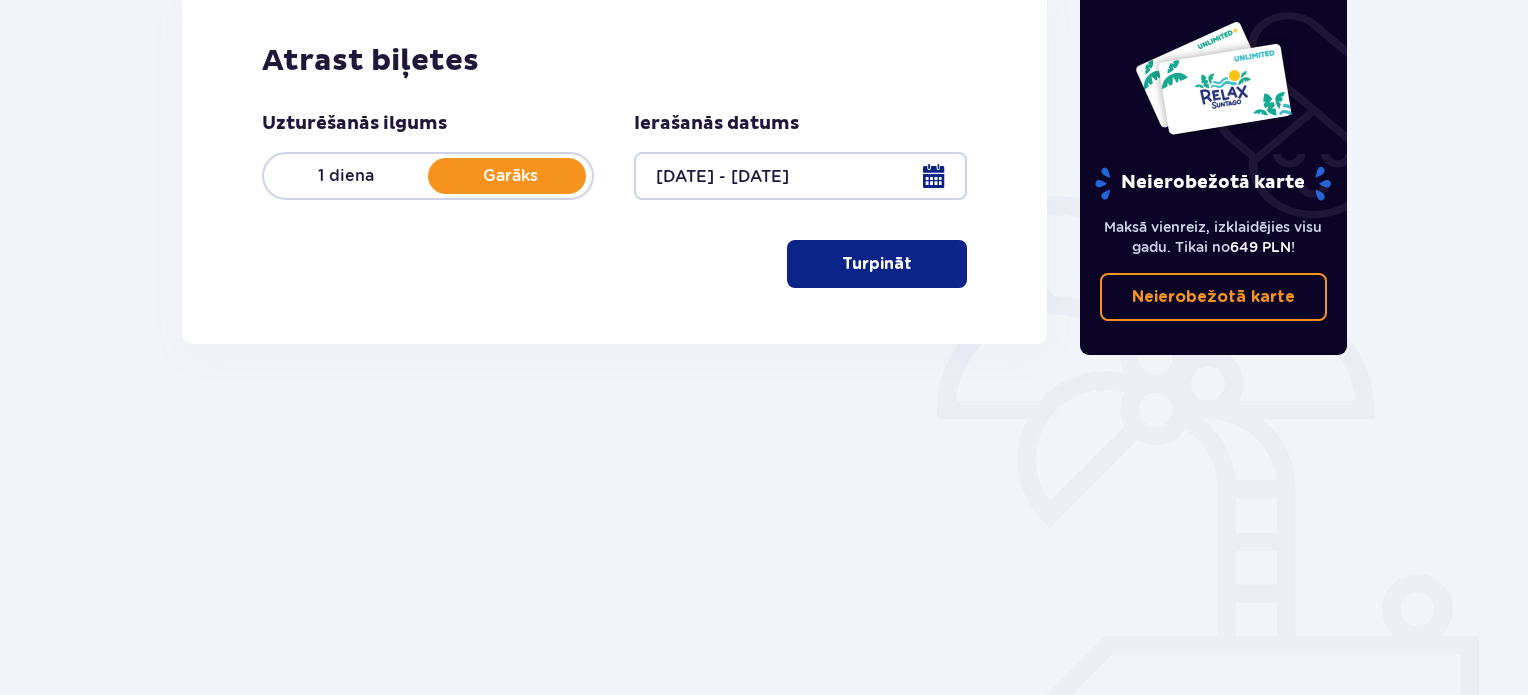 click on "Turpināt" at bounding box center (877, 264) 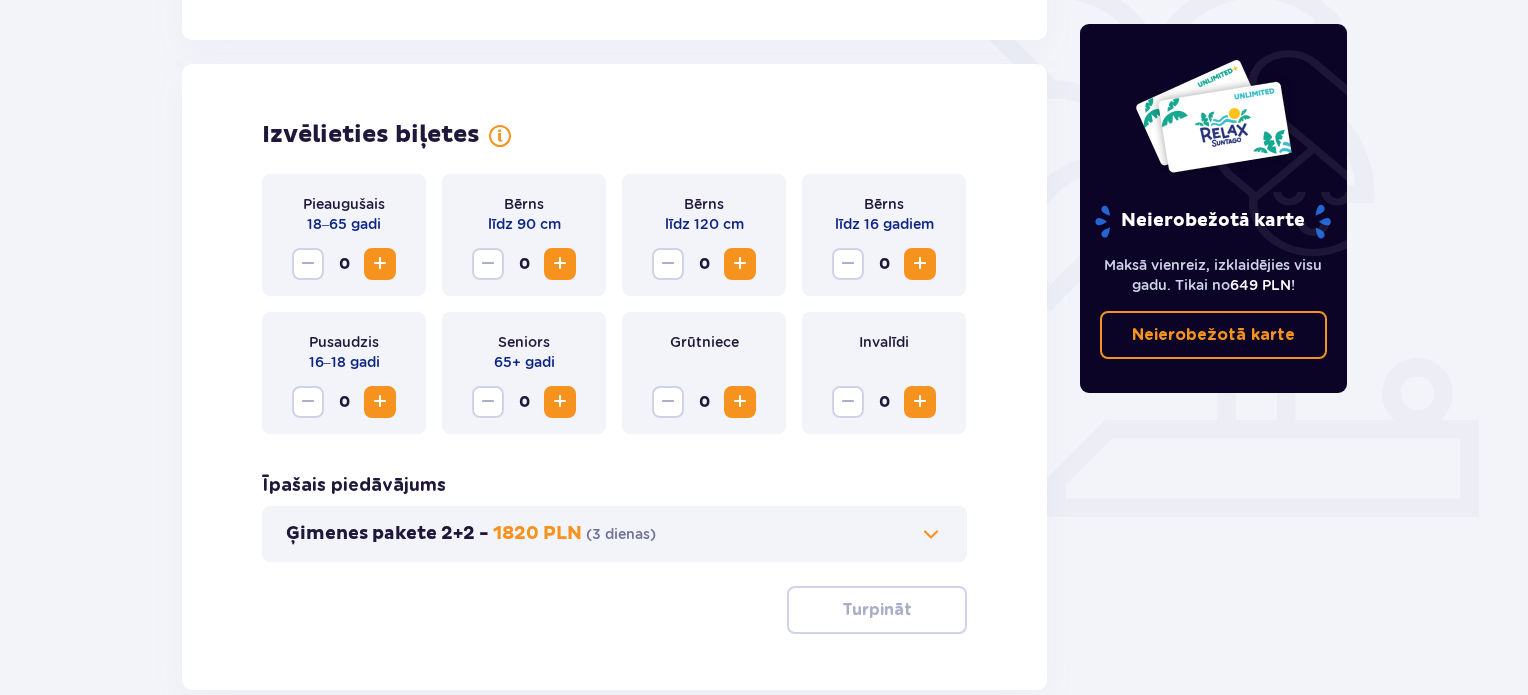 scroll, scrollTop: 556, scrollLeft: 0, axis: vertical 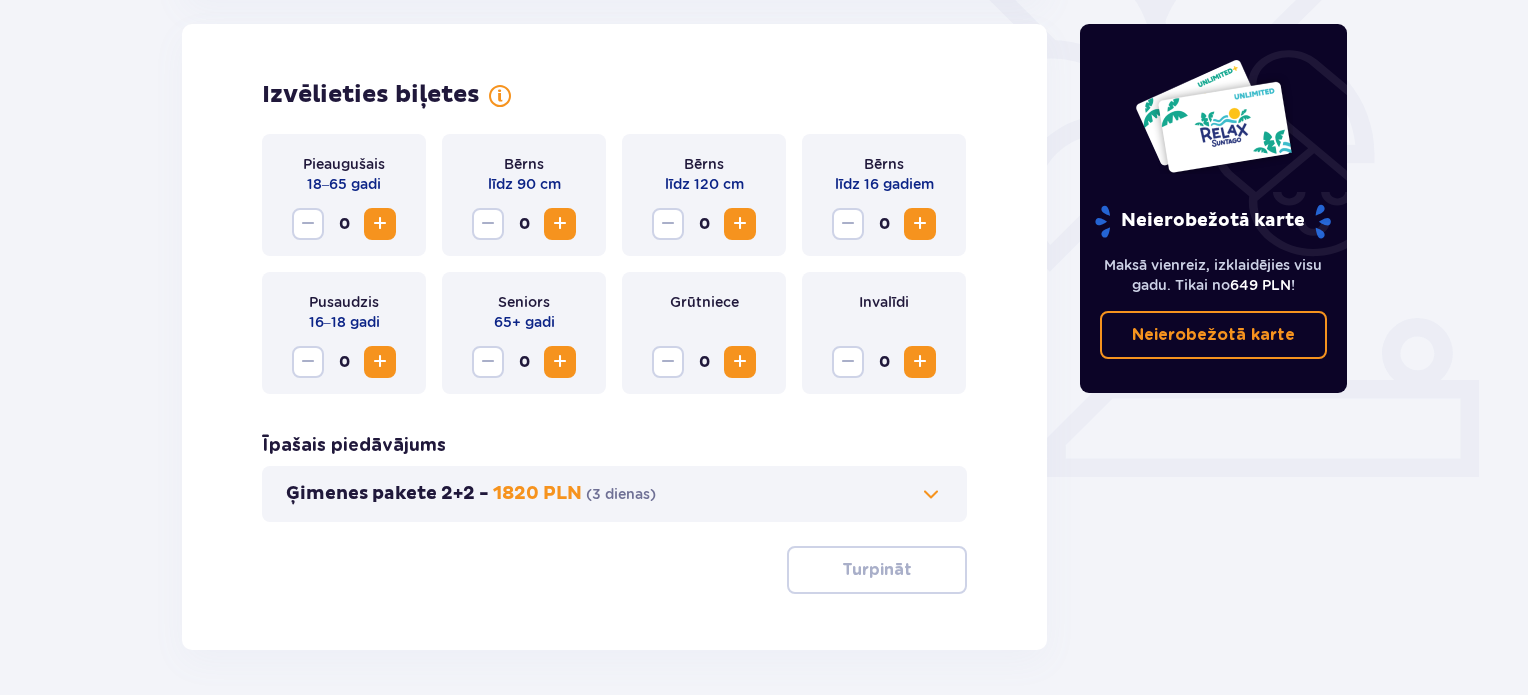 click at bounding box center [380, 224] 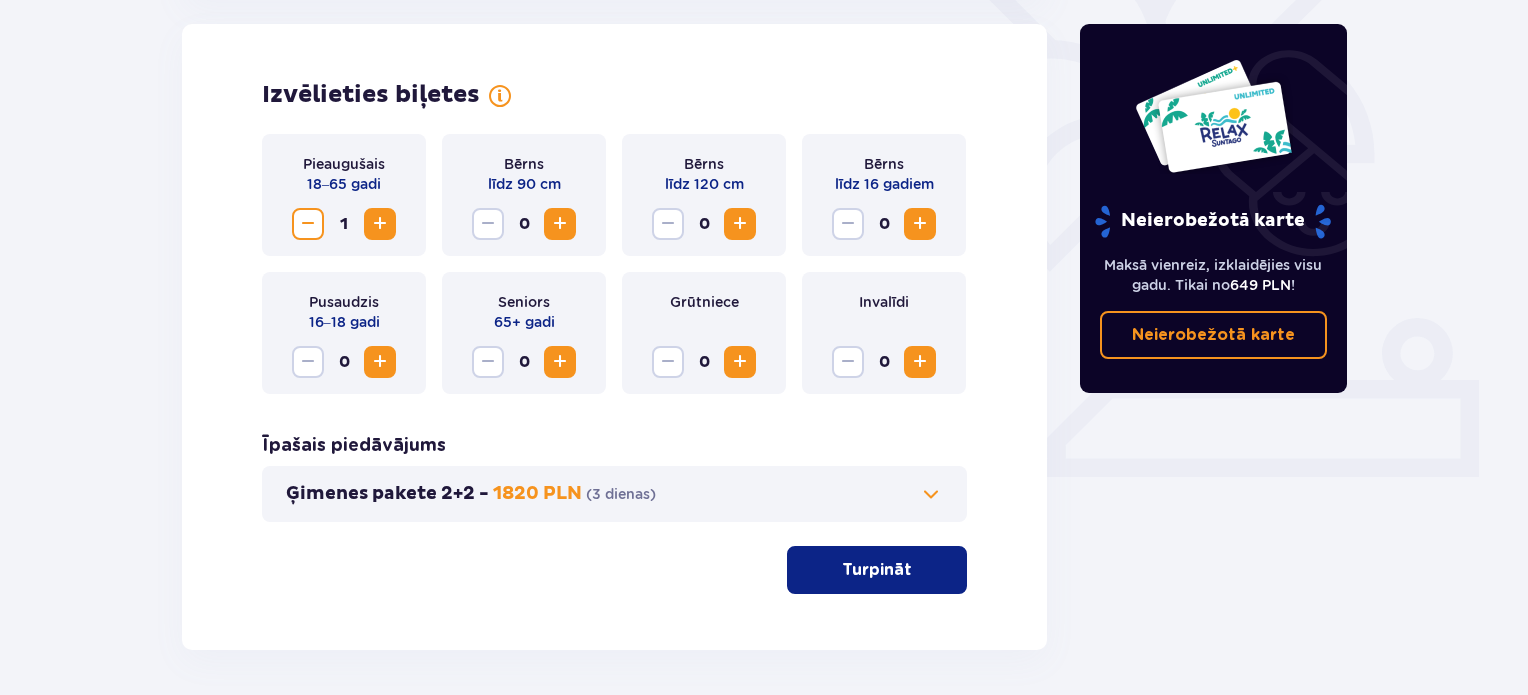 click at bounding box center [380, 224] 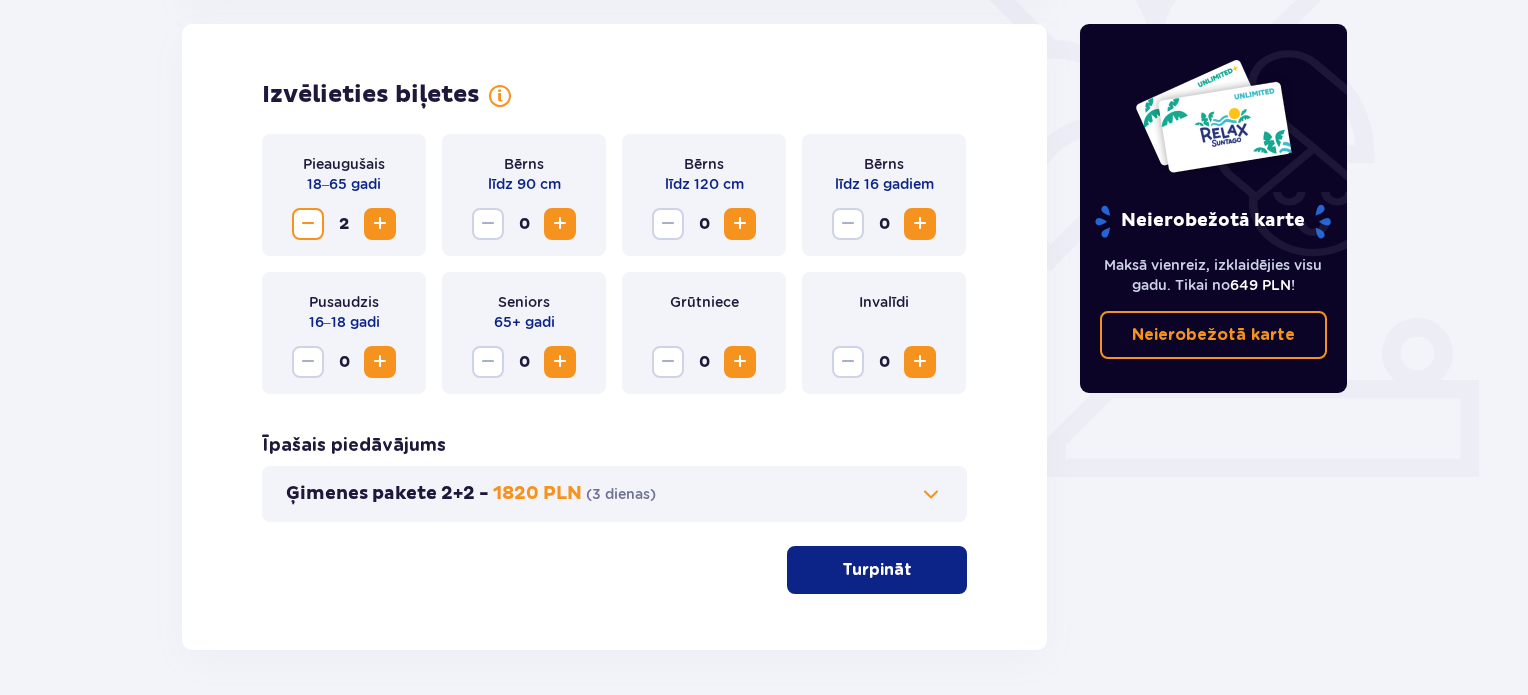 click at bounding box center [380, 224] 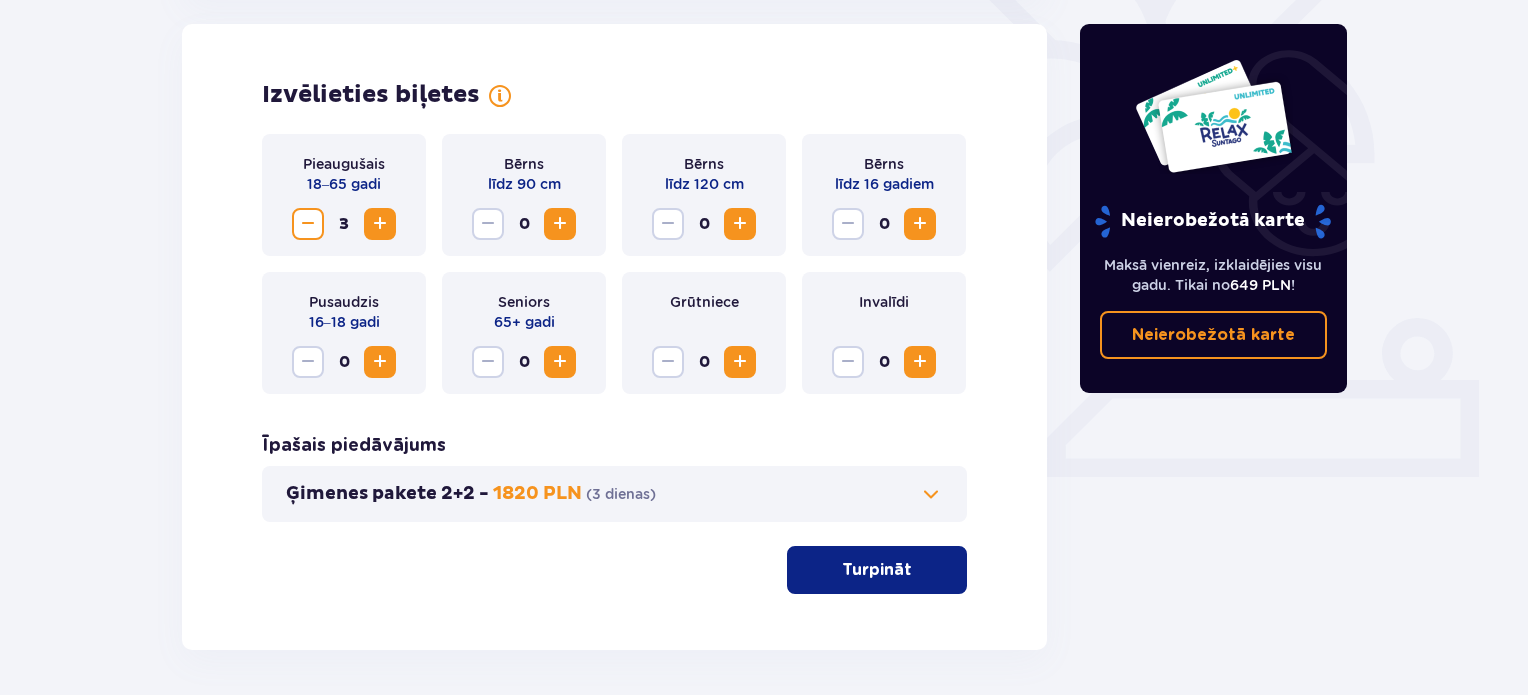 click at bounding box center [380, 224] 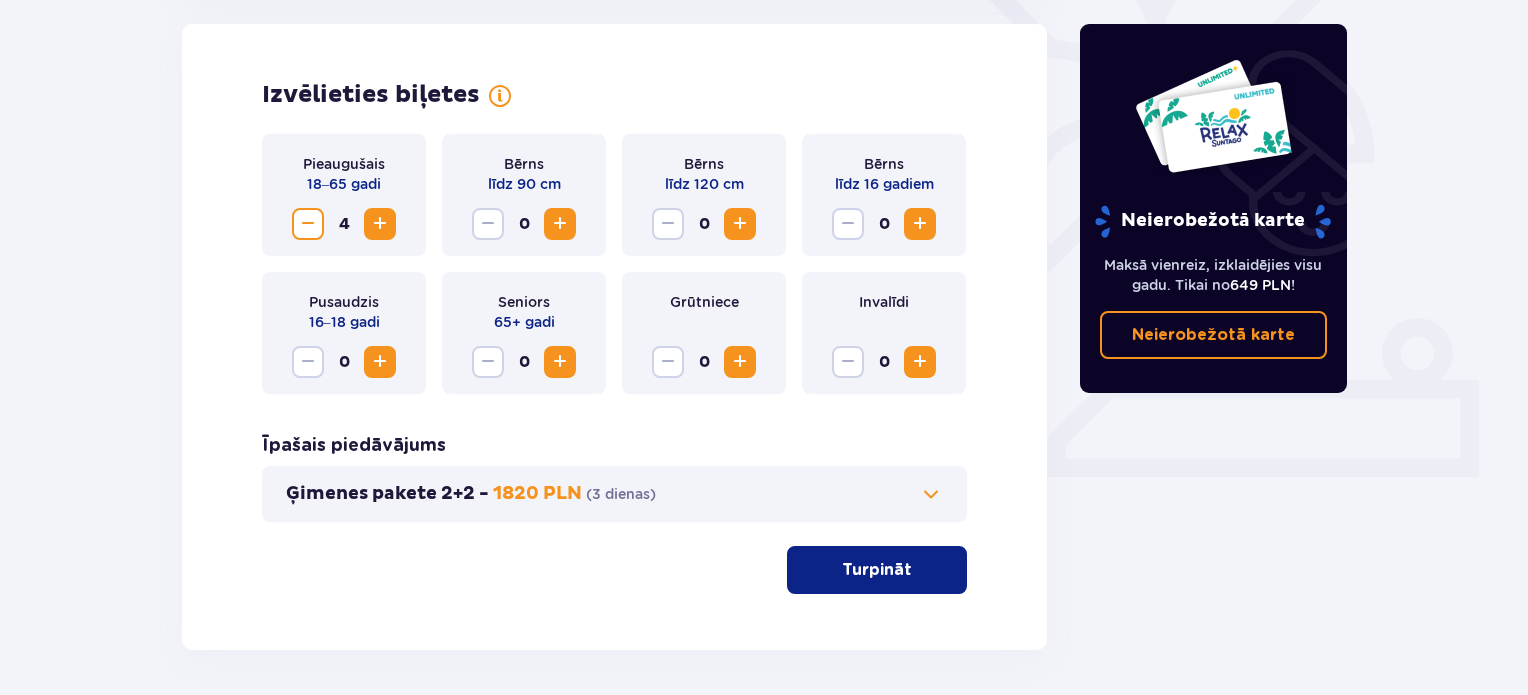 click at bounding box center (380, 224) 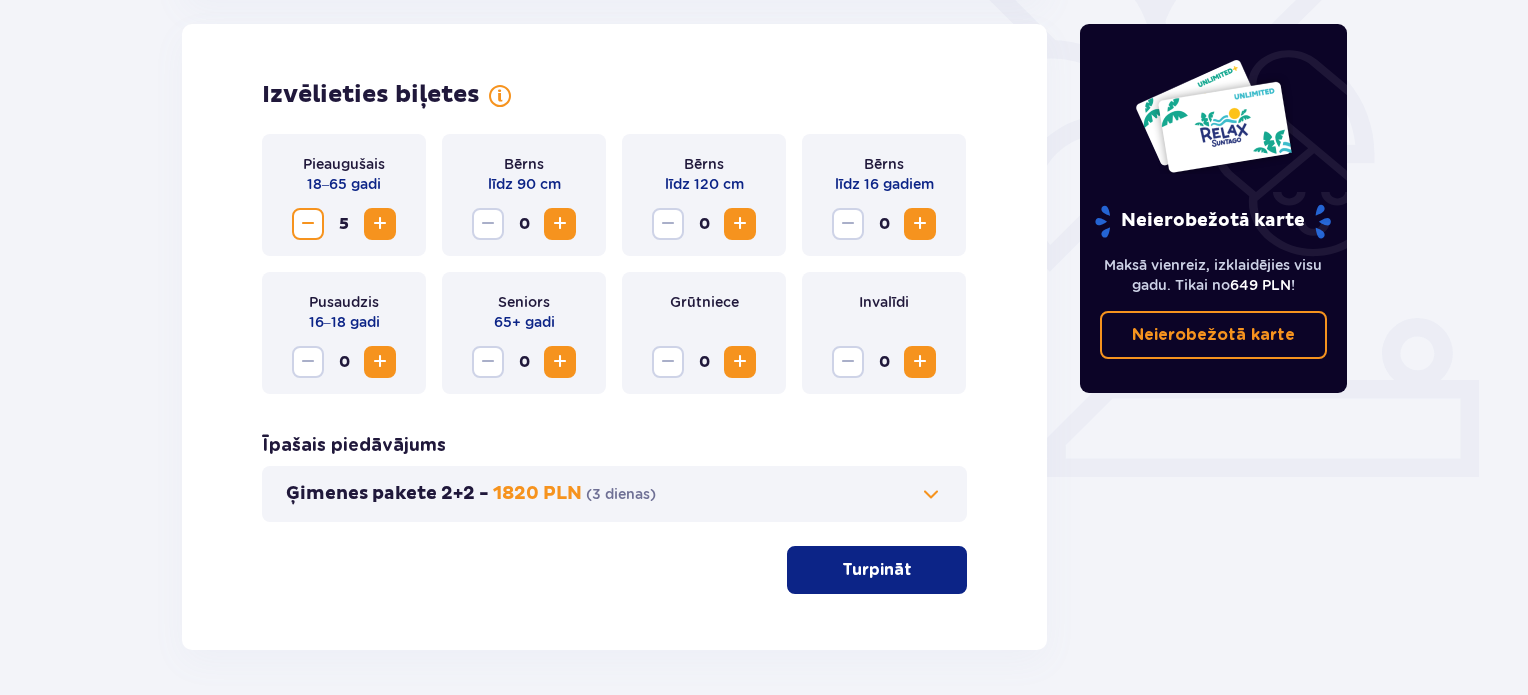 click at bounding box center (380, 224) 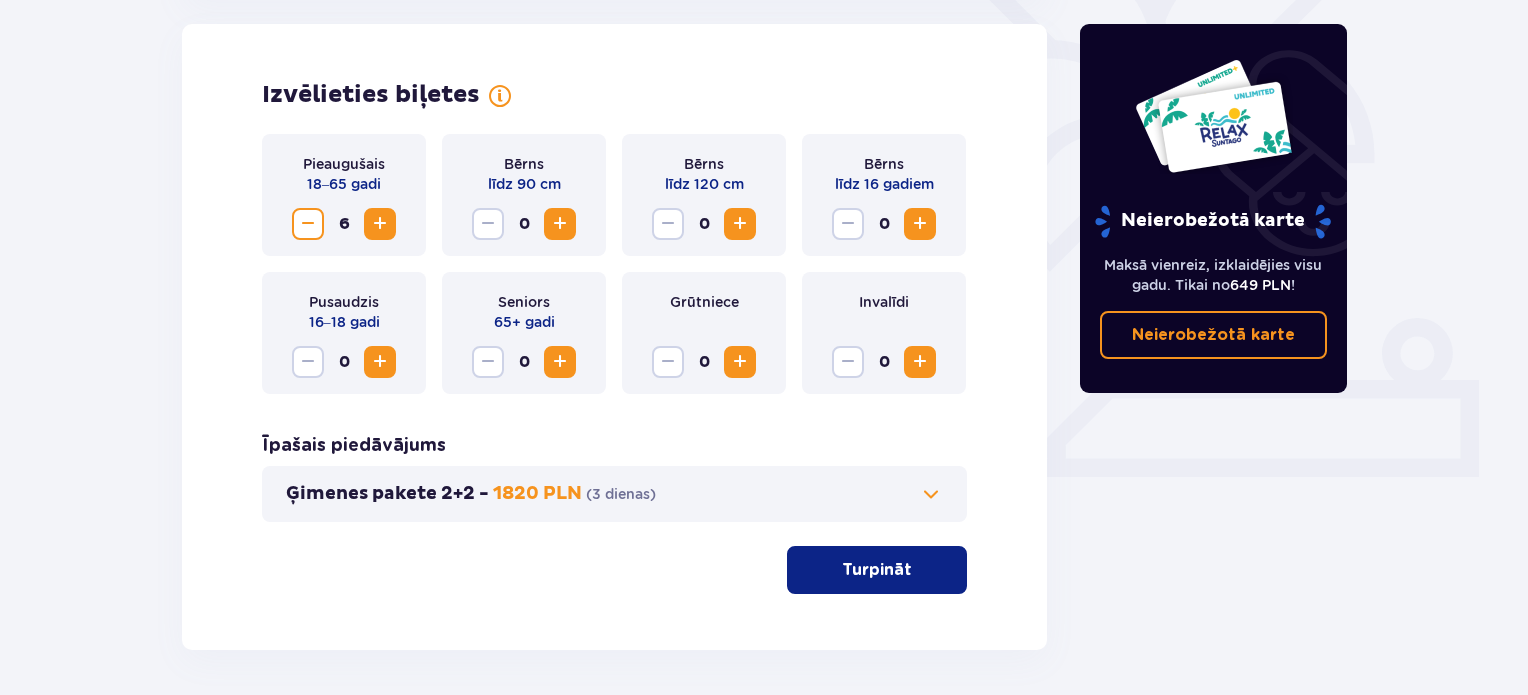 click at bounding box center (380, 224) 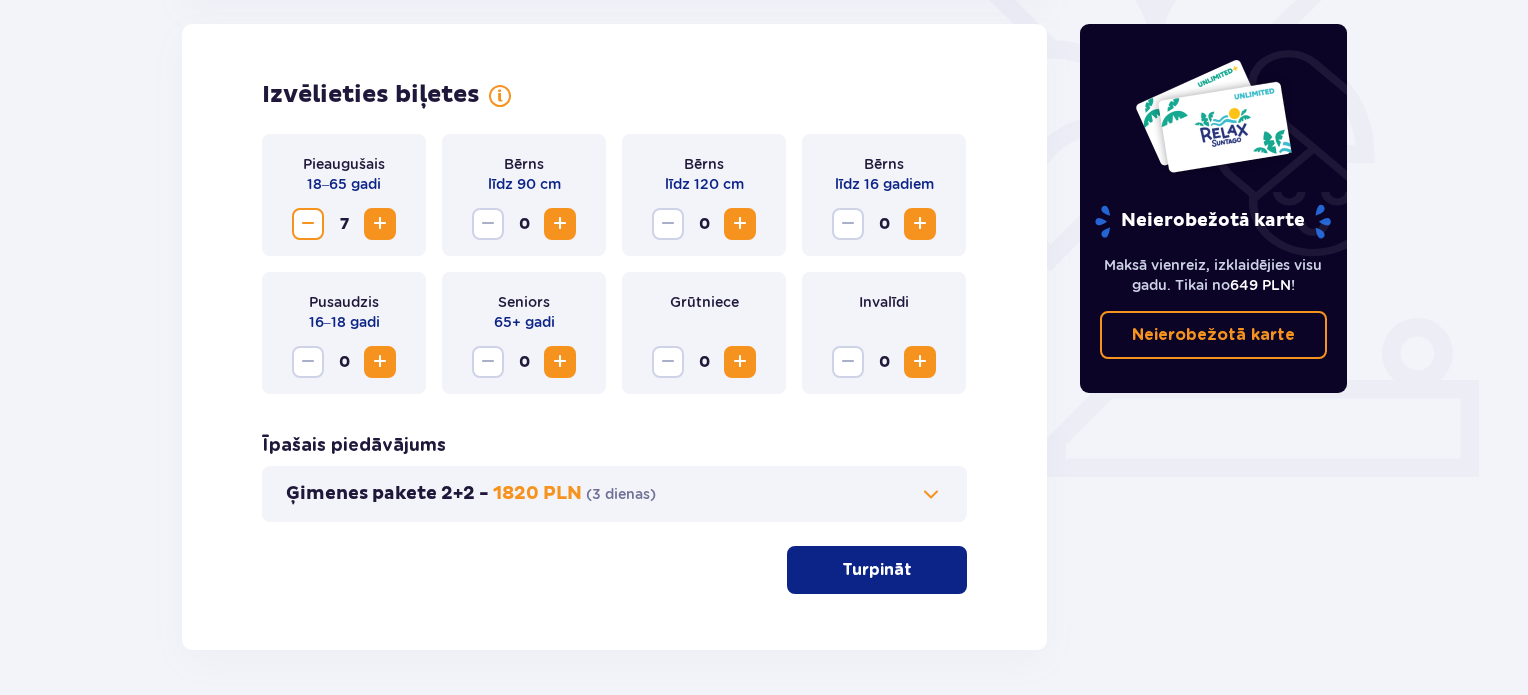 click at bounding box center (380, 224) 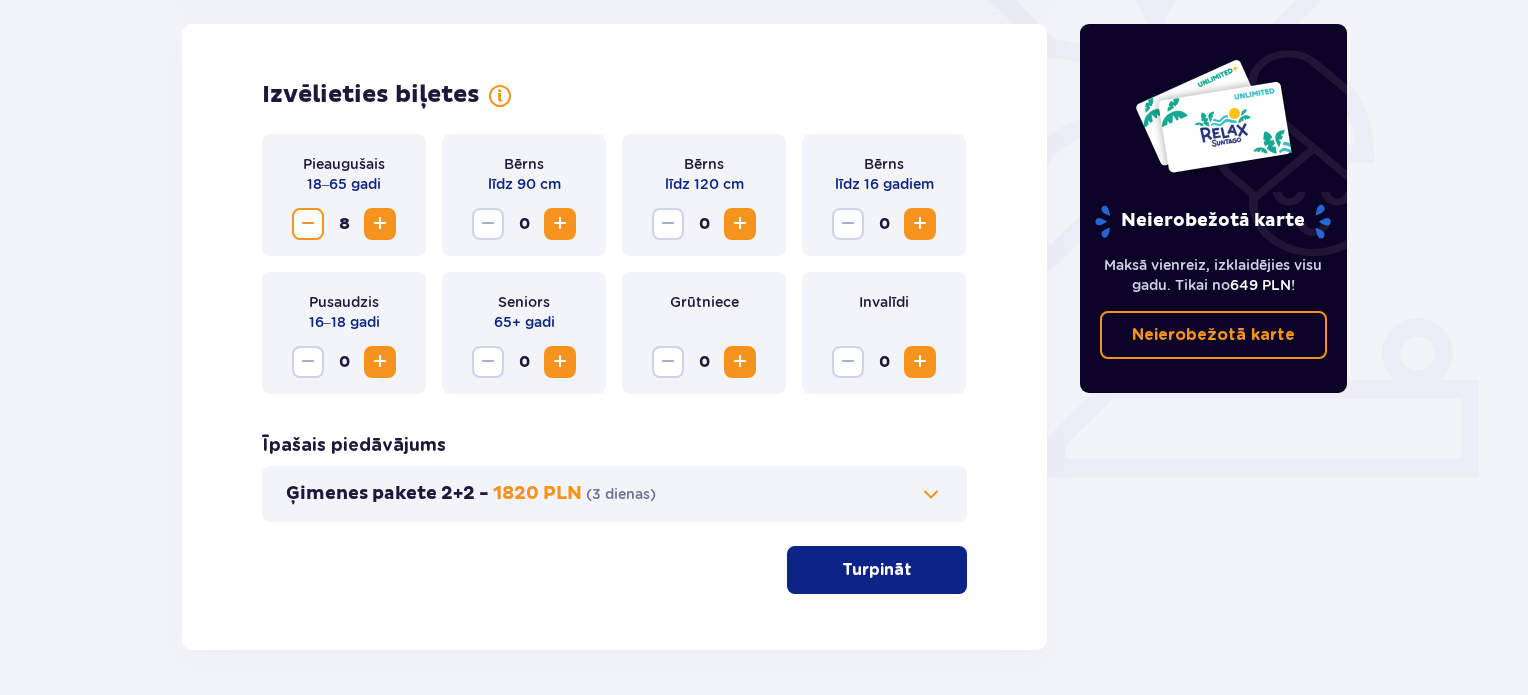 click at bounding box center [560, 224] 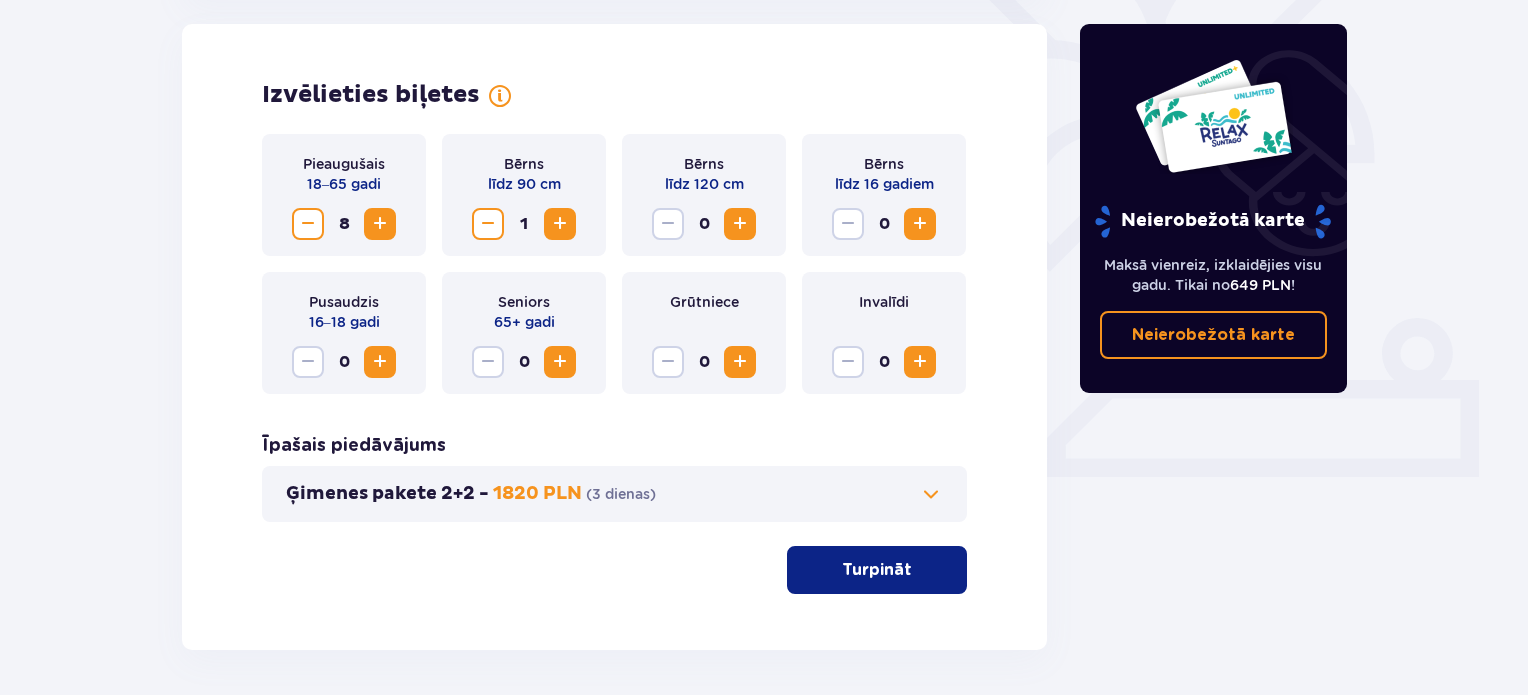 click at bounding box center [560, 224] 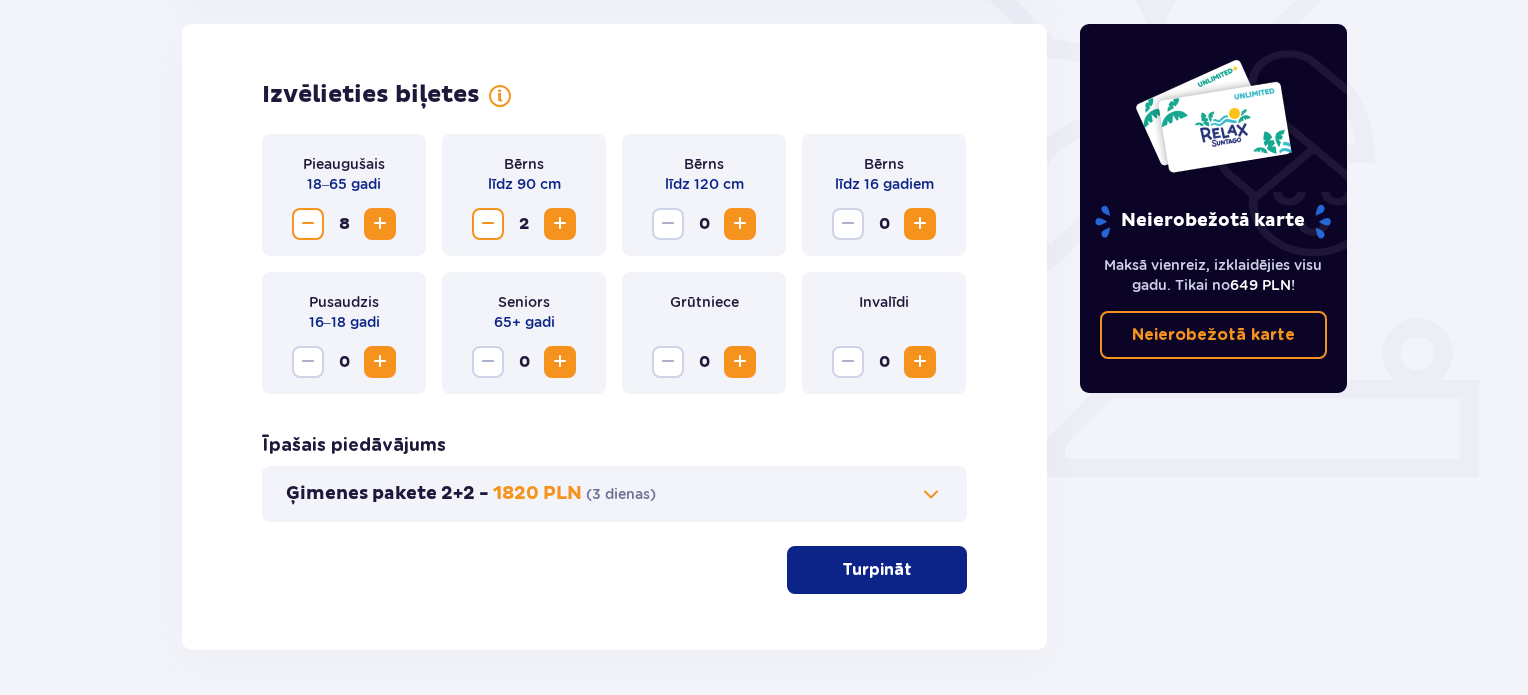 click at bounding box center [920, 224] 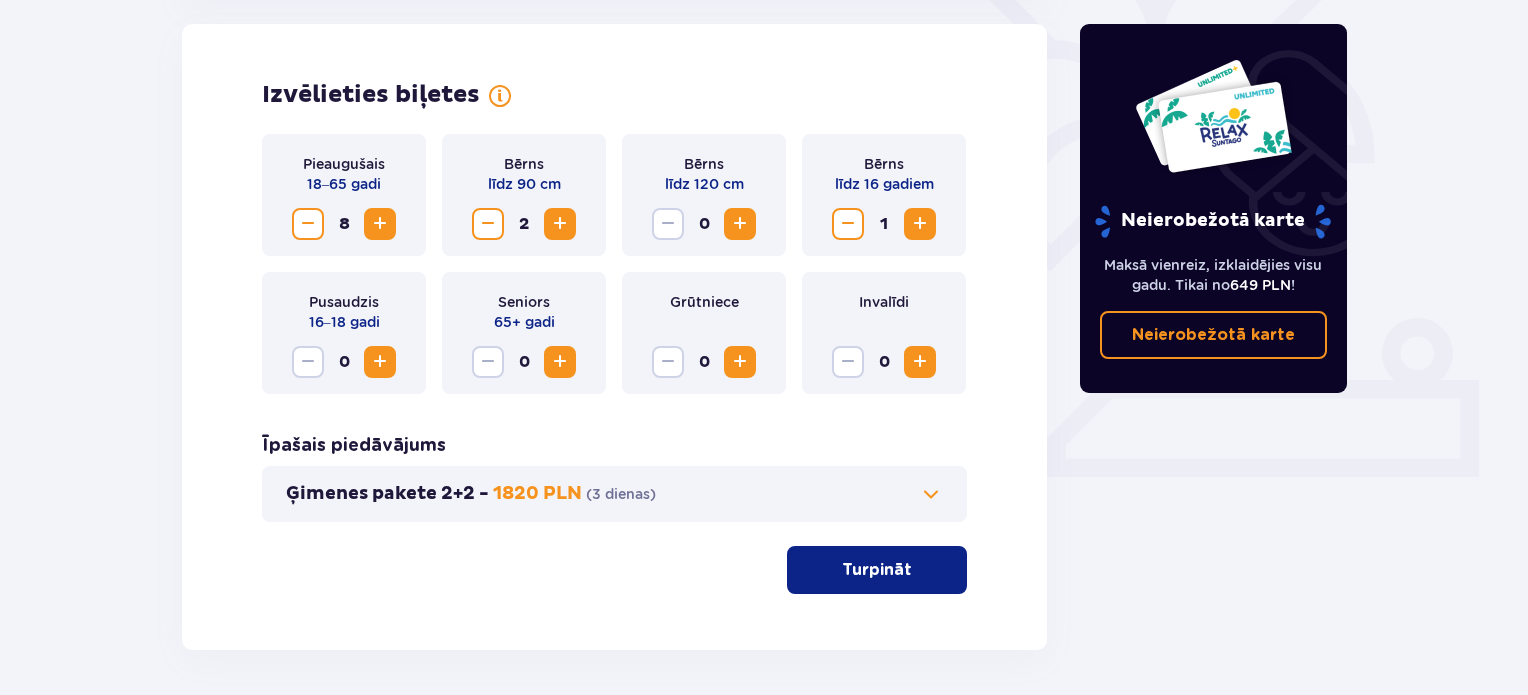 click at bounding box center (920, 224) 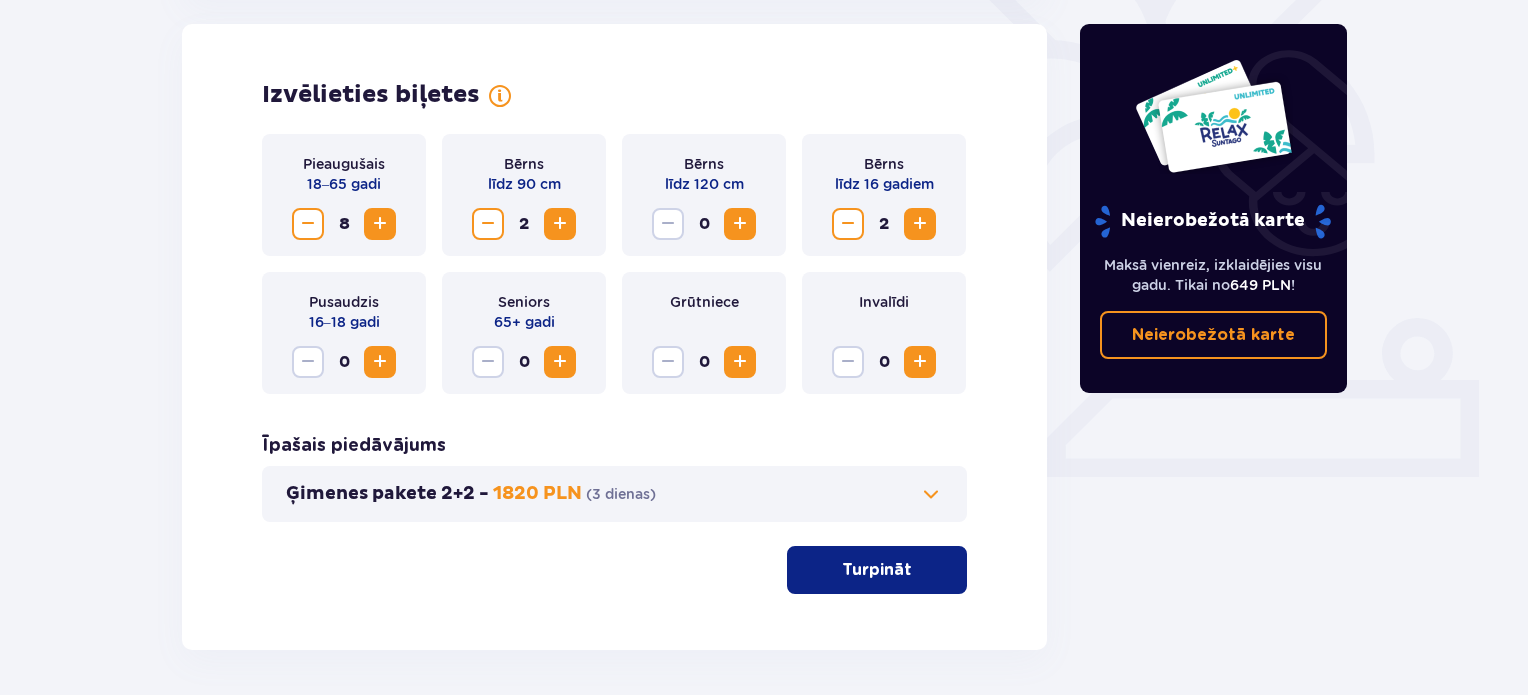 click at bounding box center (848, 224) 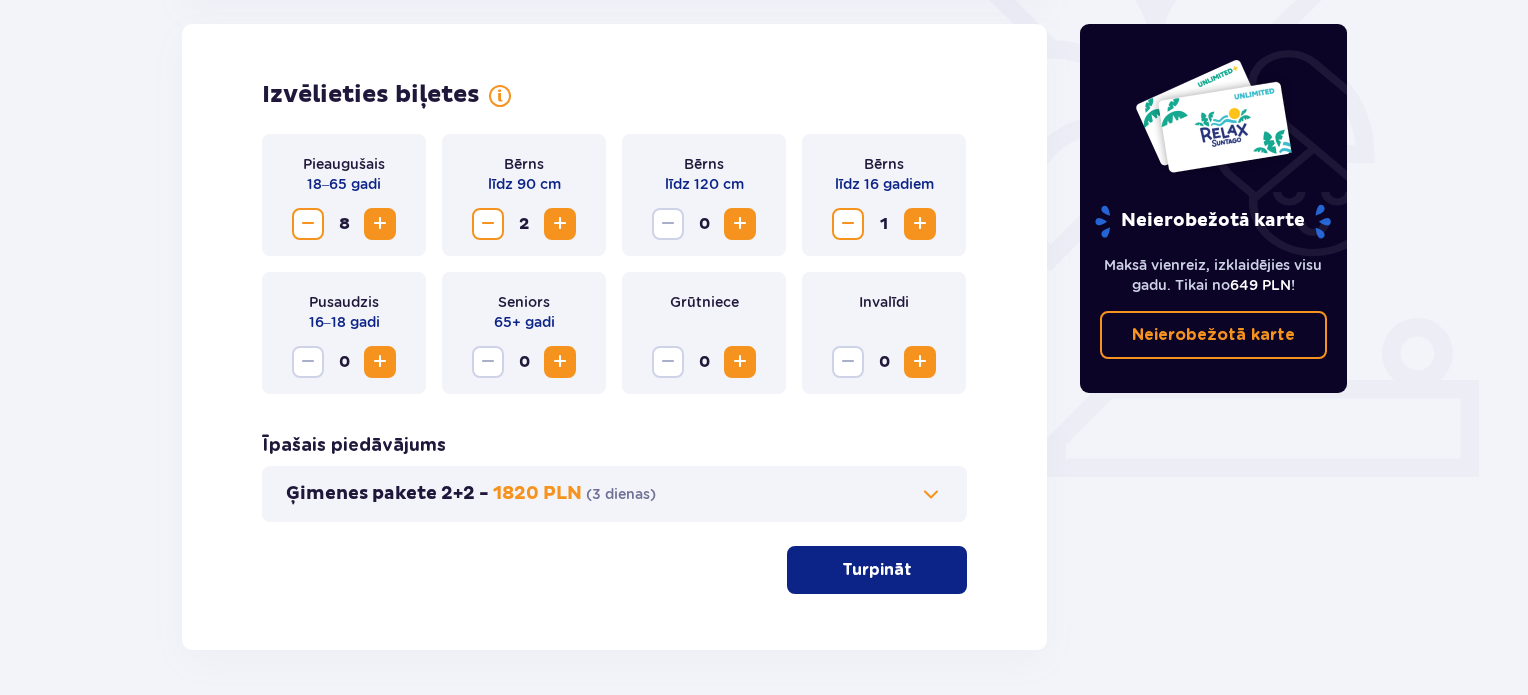 click at bounding box center (848, 224) 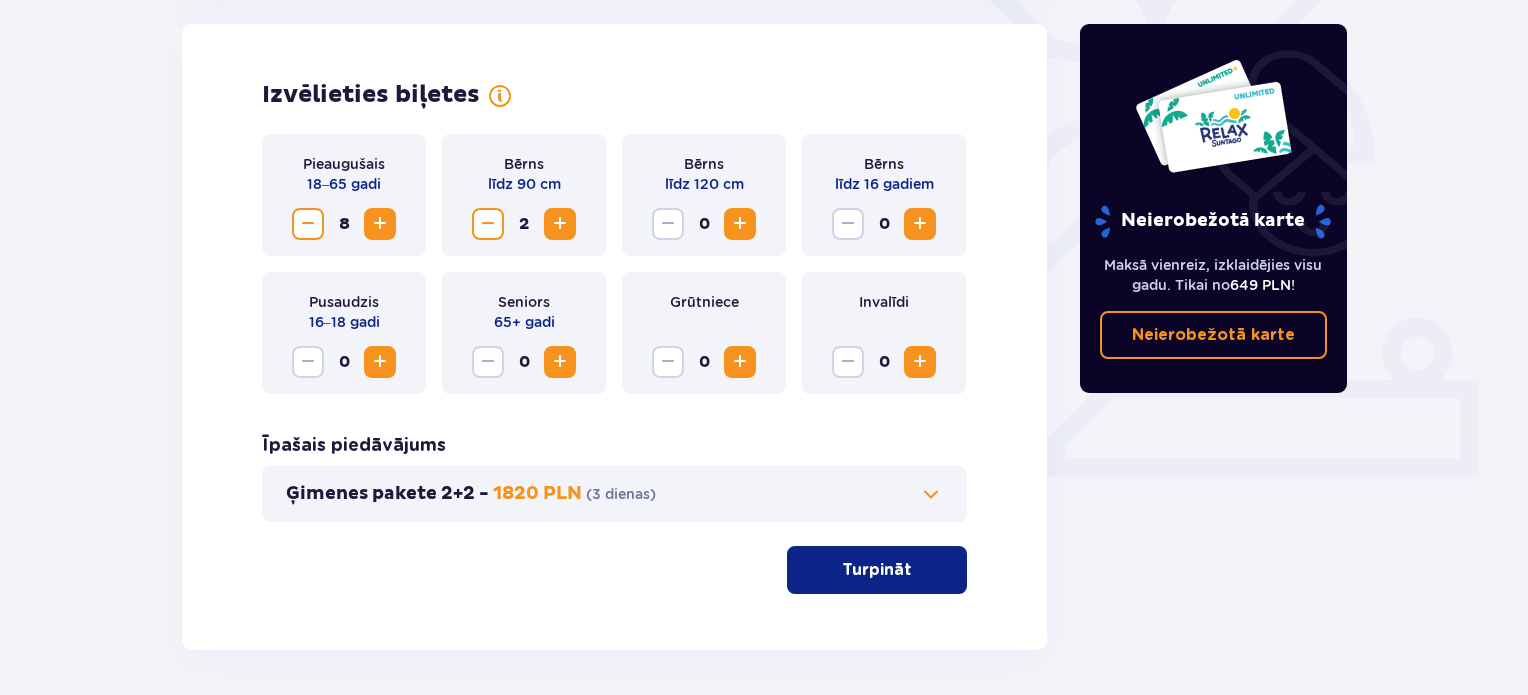 click at bounding box center [488, 224] 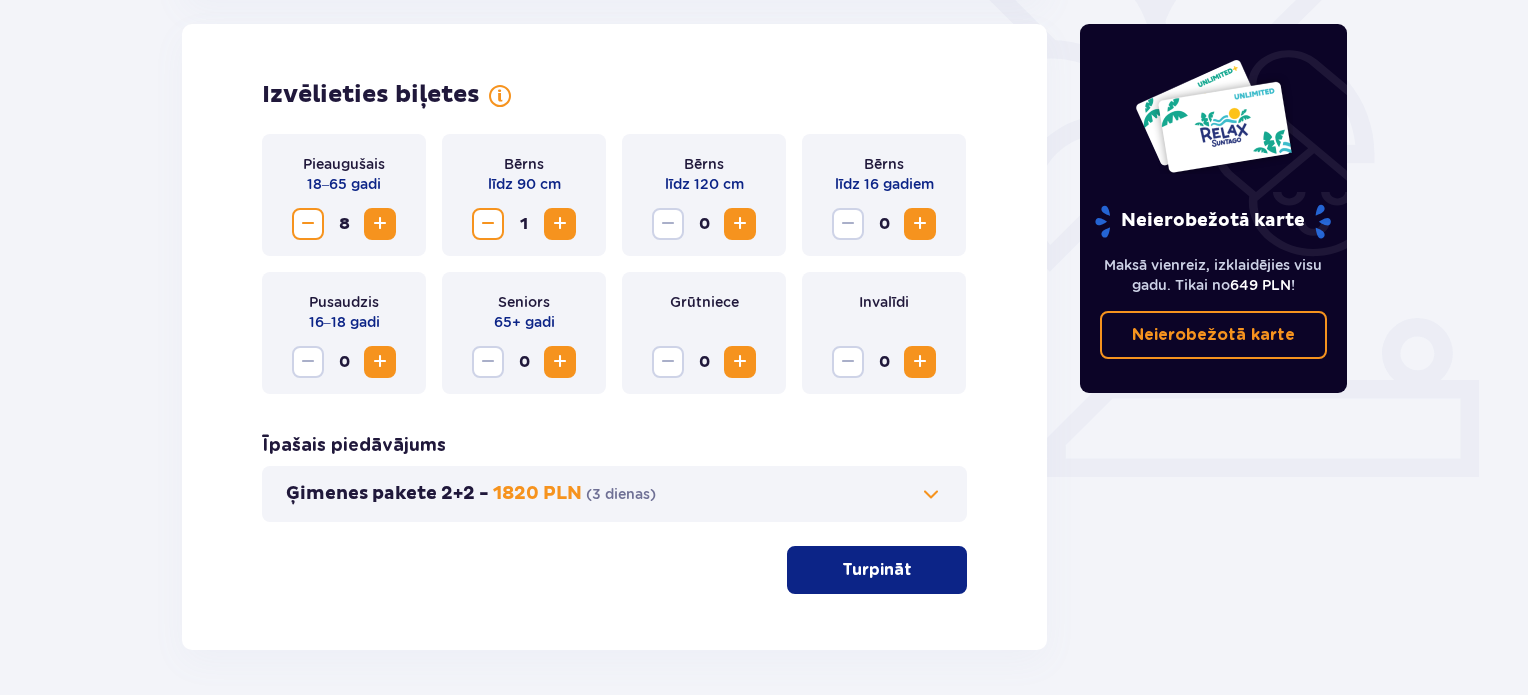click at bounding box center (920, 224) 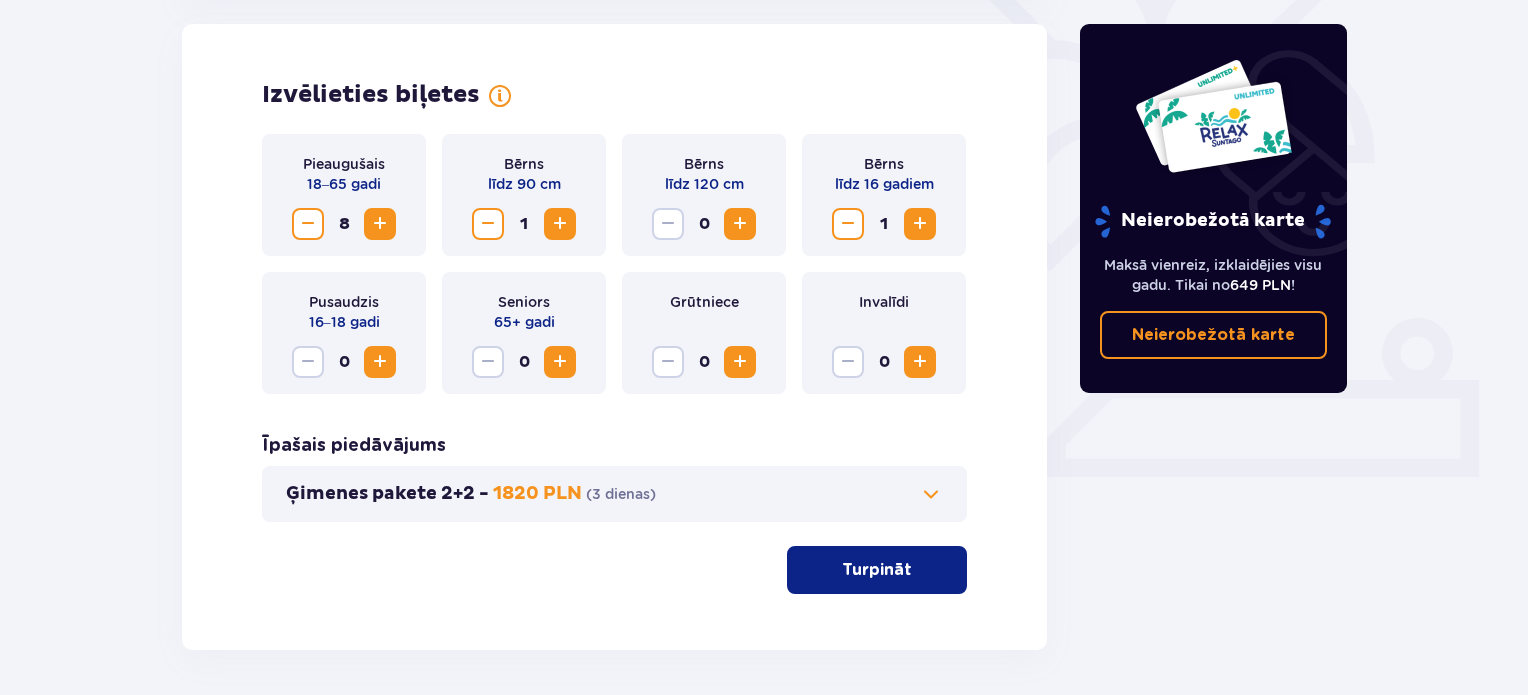 scroll, scrollTop: 631, scrollLeft: 0, axis: vertical 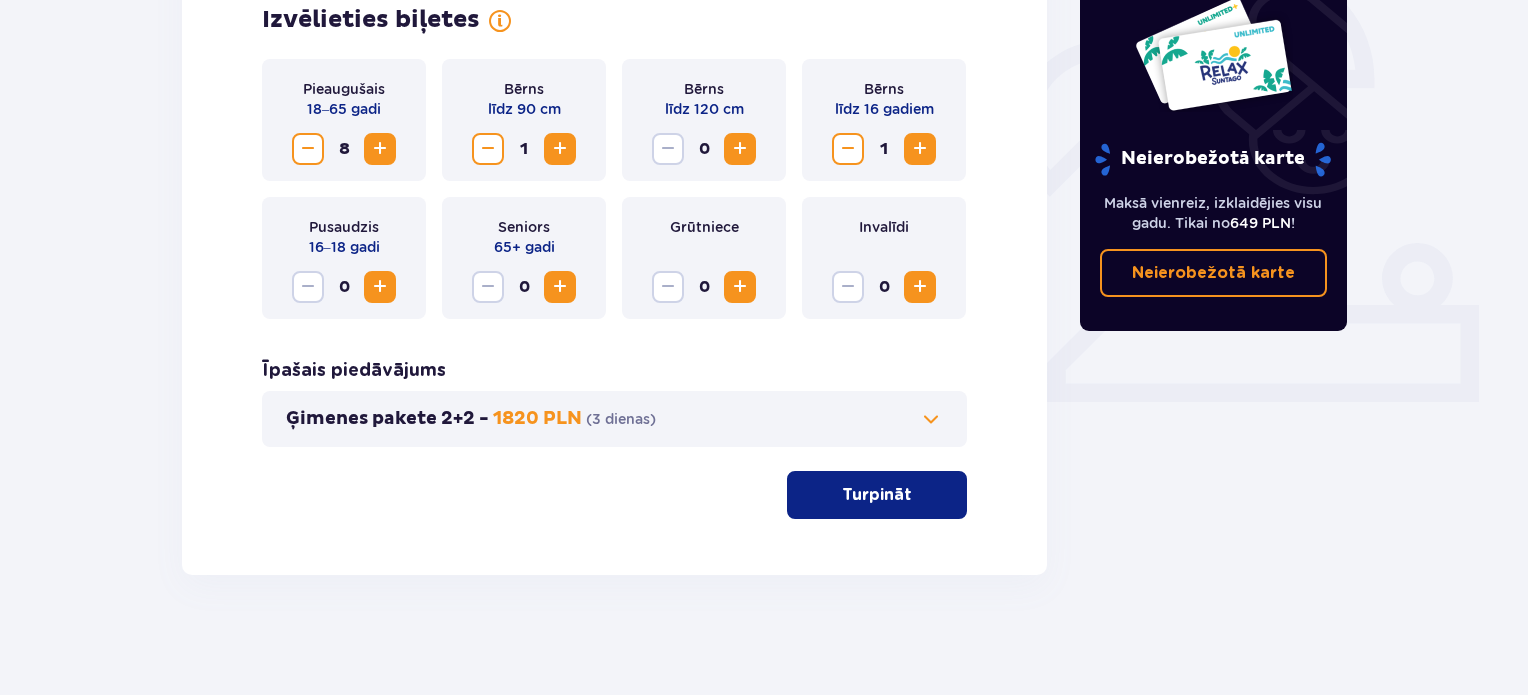 click at bounding box center [916, 495] 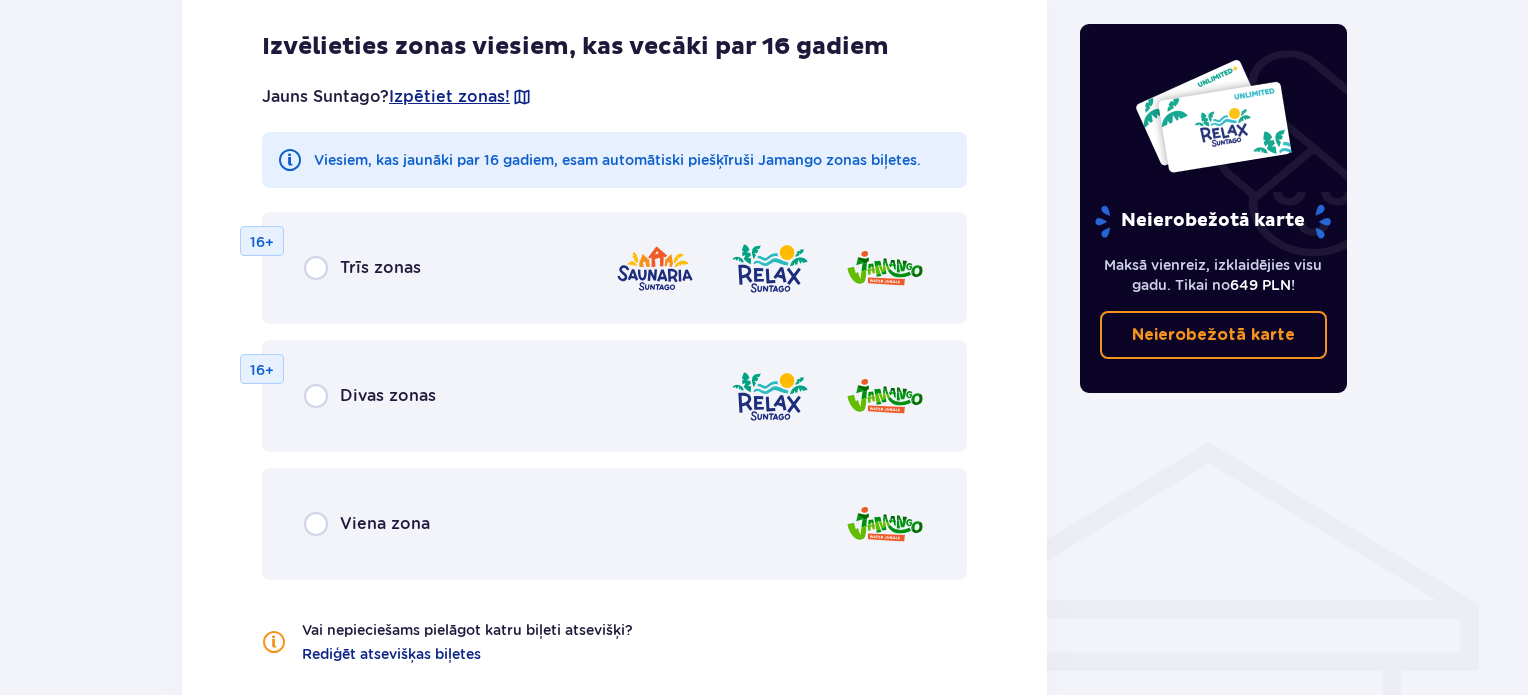 scroll, scrollTop: 1399, scrollLeft: 0, axis: vertical 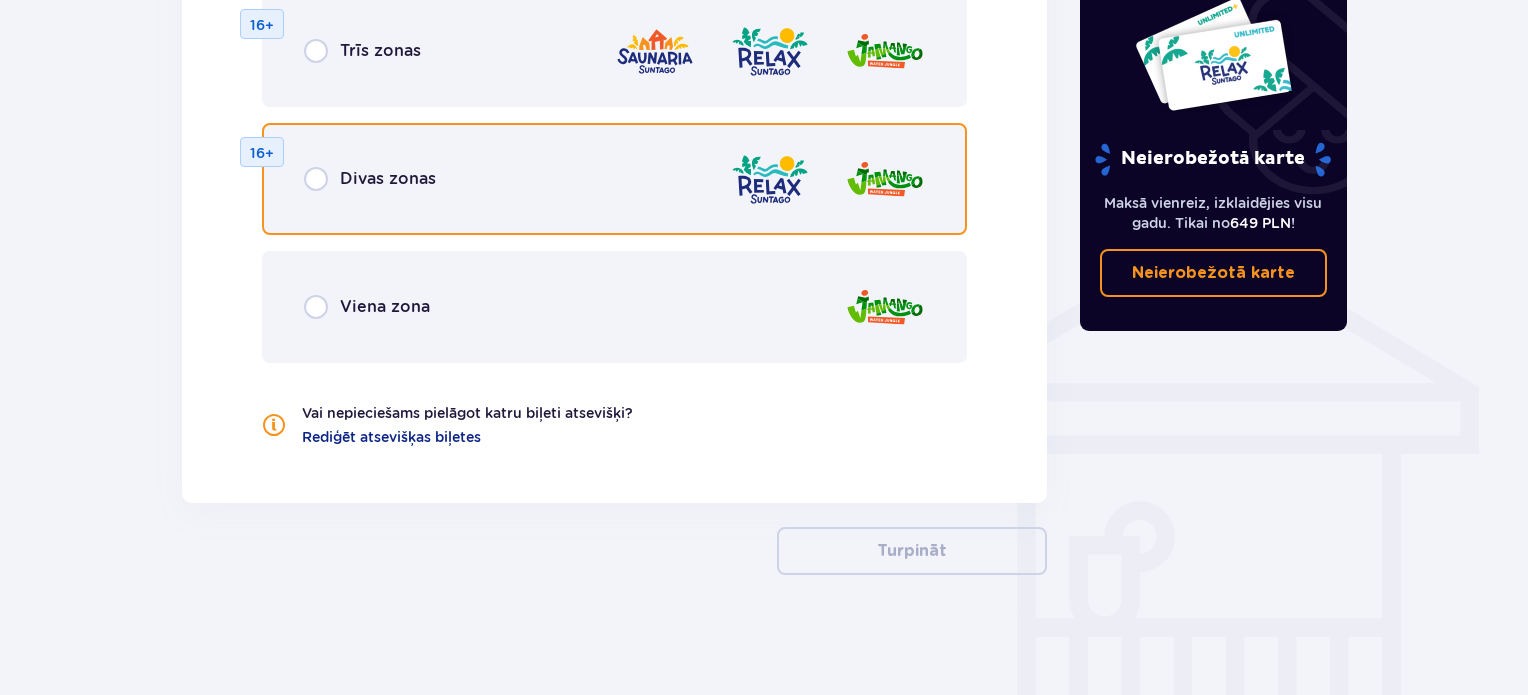 click at bounding box center [316, 179] 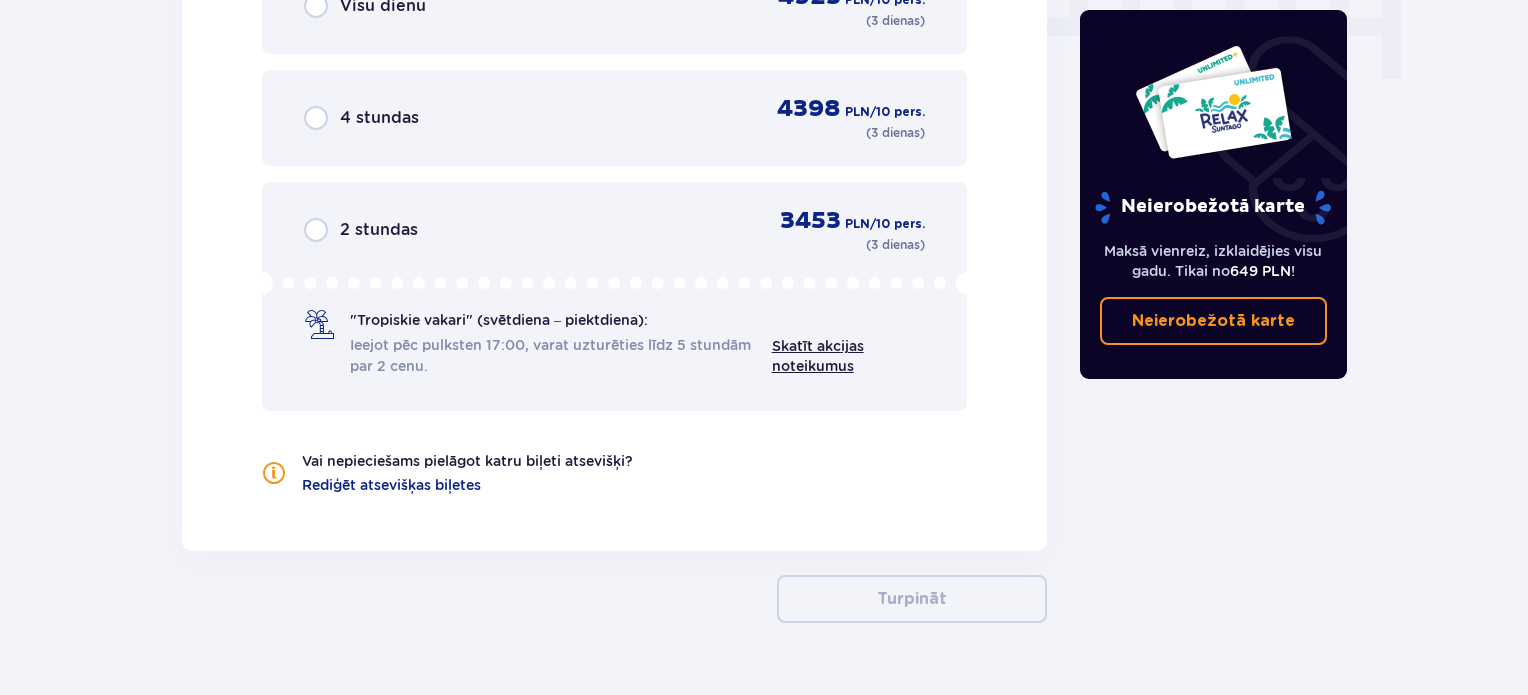 scroll, scrollTop: 1978, scrollLeft: 0, axis: vertical 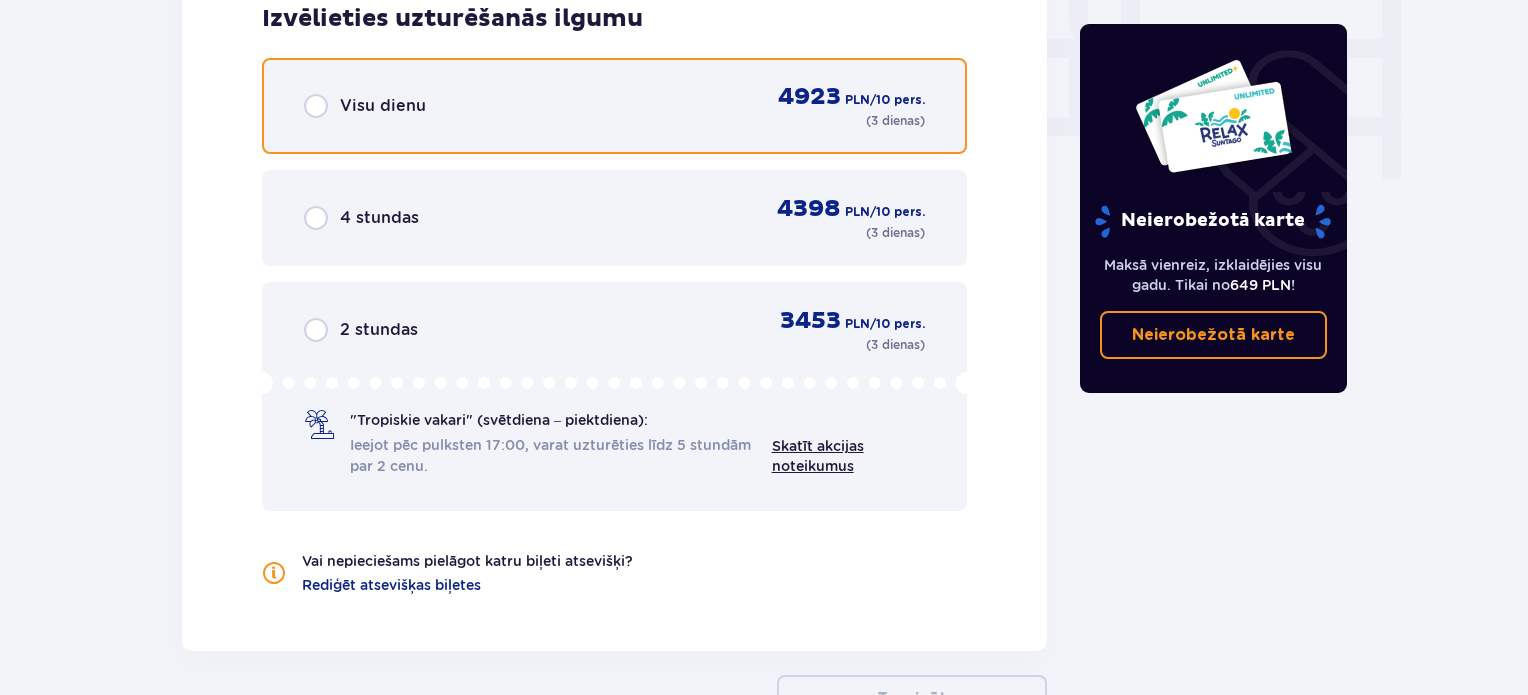 click at bounding box center (316, 106) 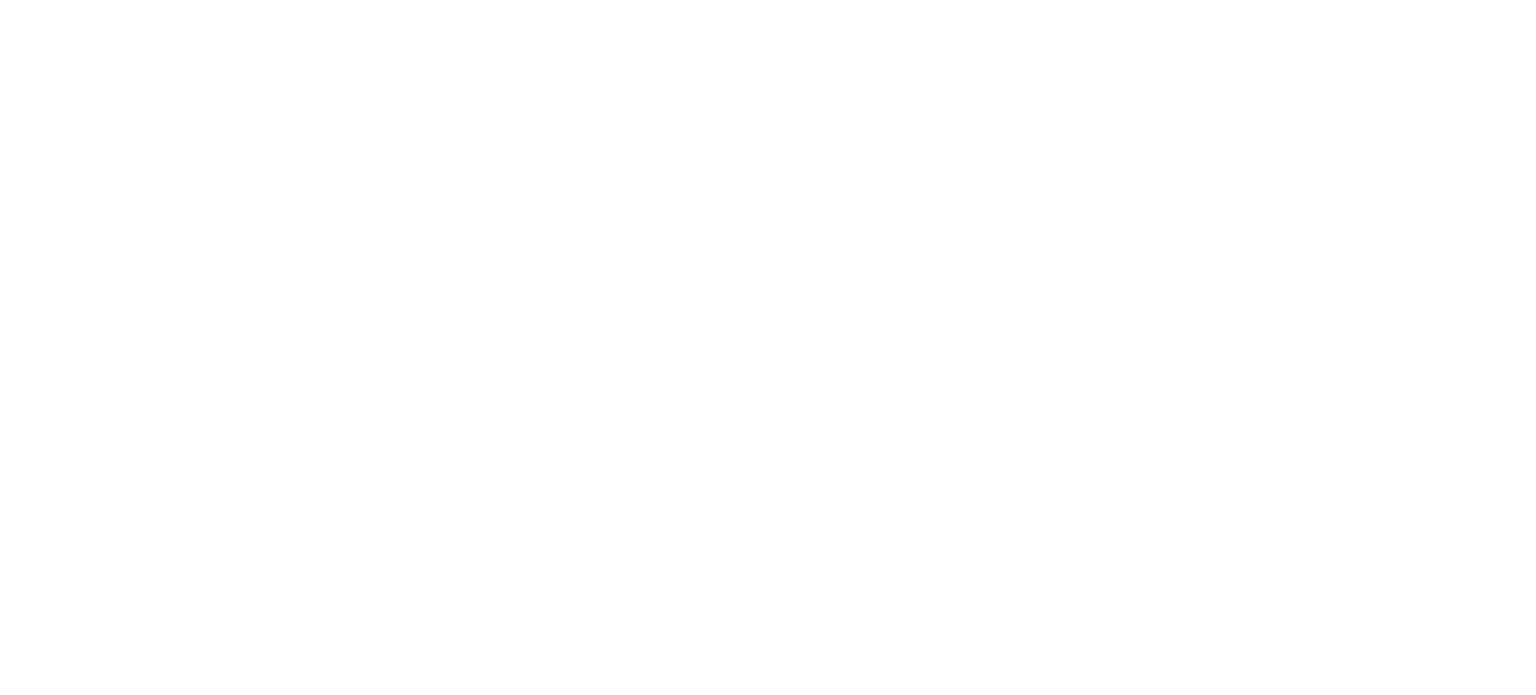 scroll, scrollTop: 0, scrollLeft: 0, axis: both 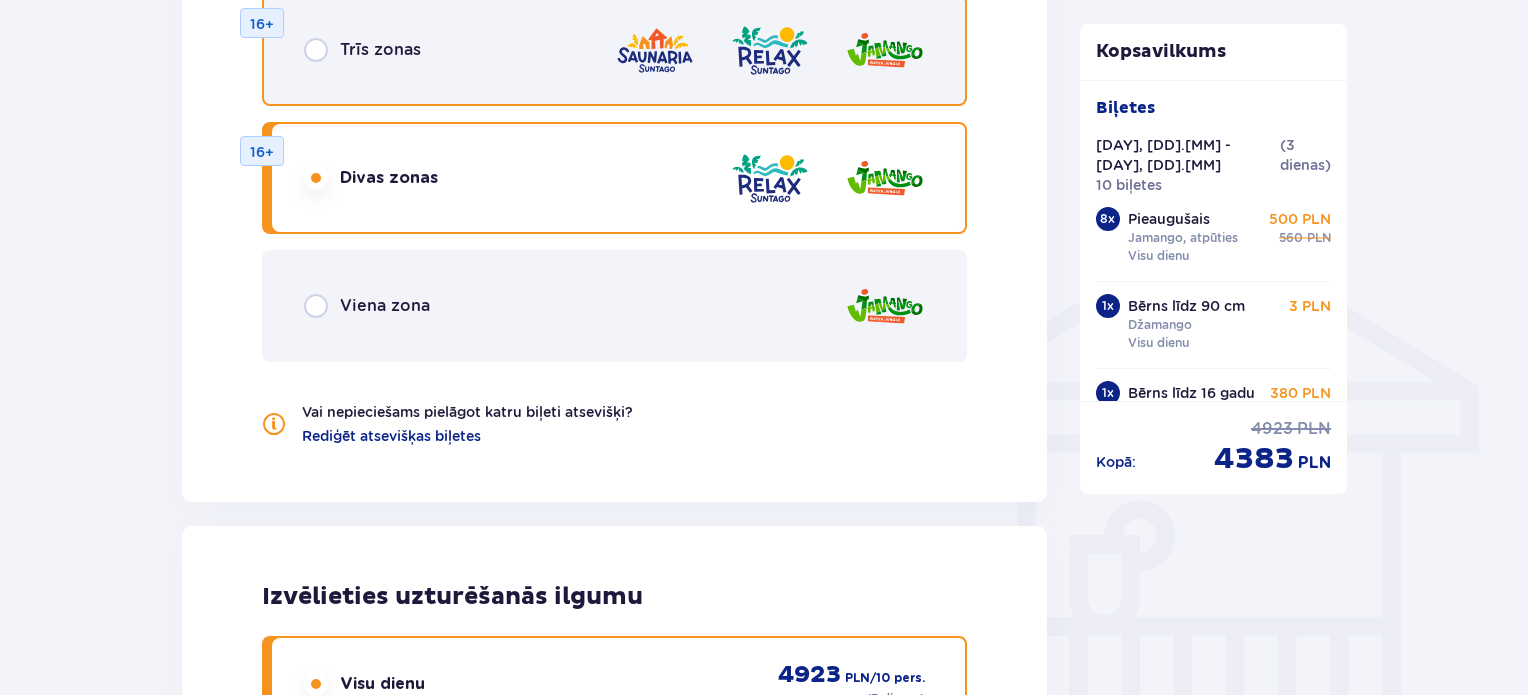 click at bounding box center (316, 50) 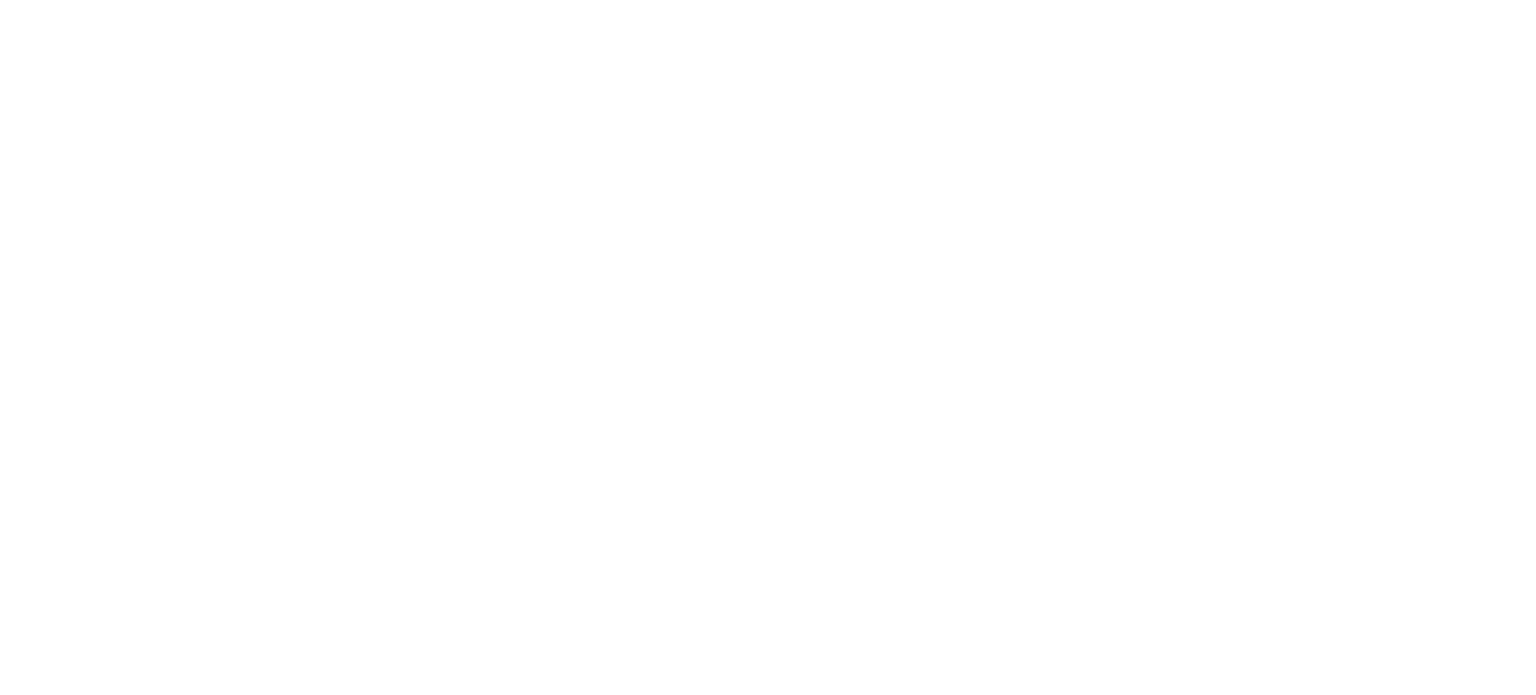 scroll, scrollTop: 0, scrollLeft: 0, axis: both 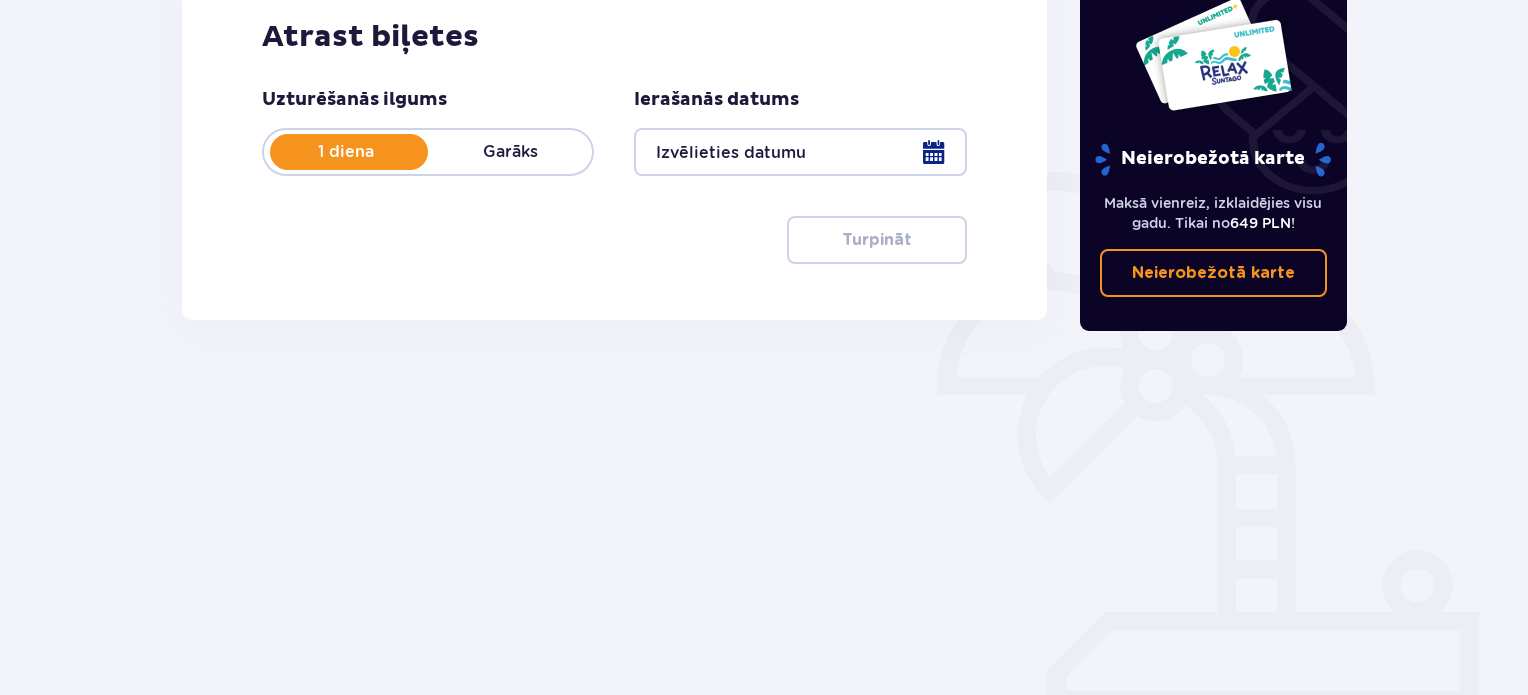 click on "Garāks" at bounding box center [510, 151] 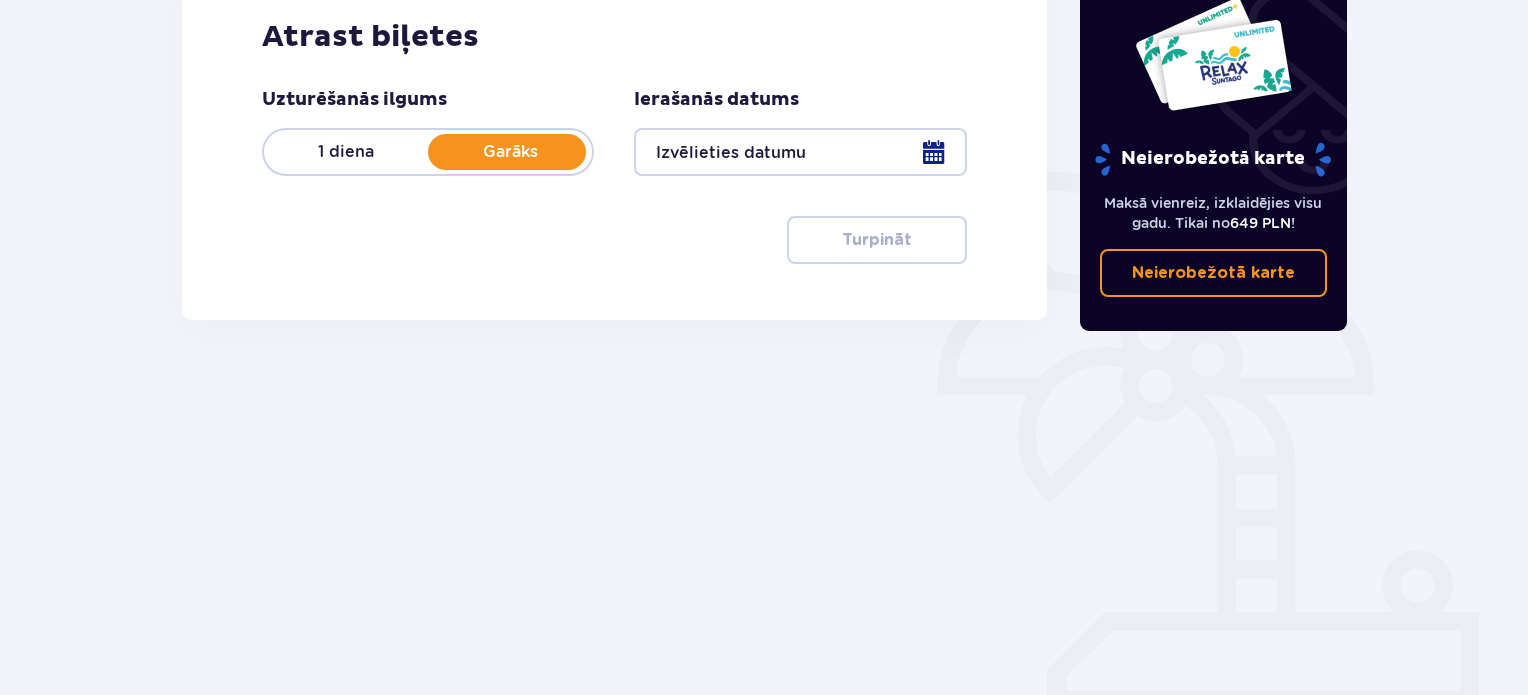 click at bounding box center (800, 152) 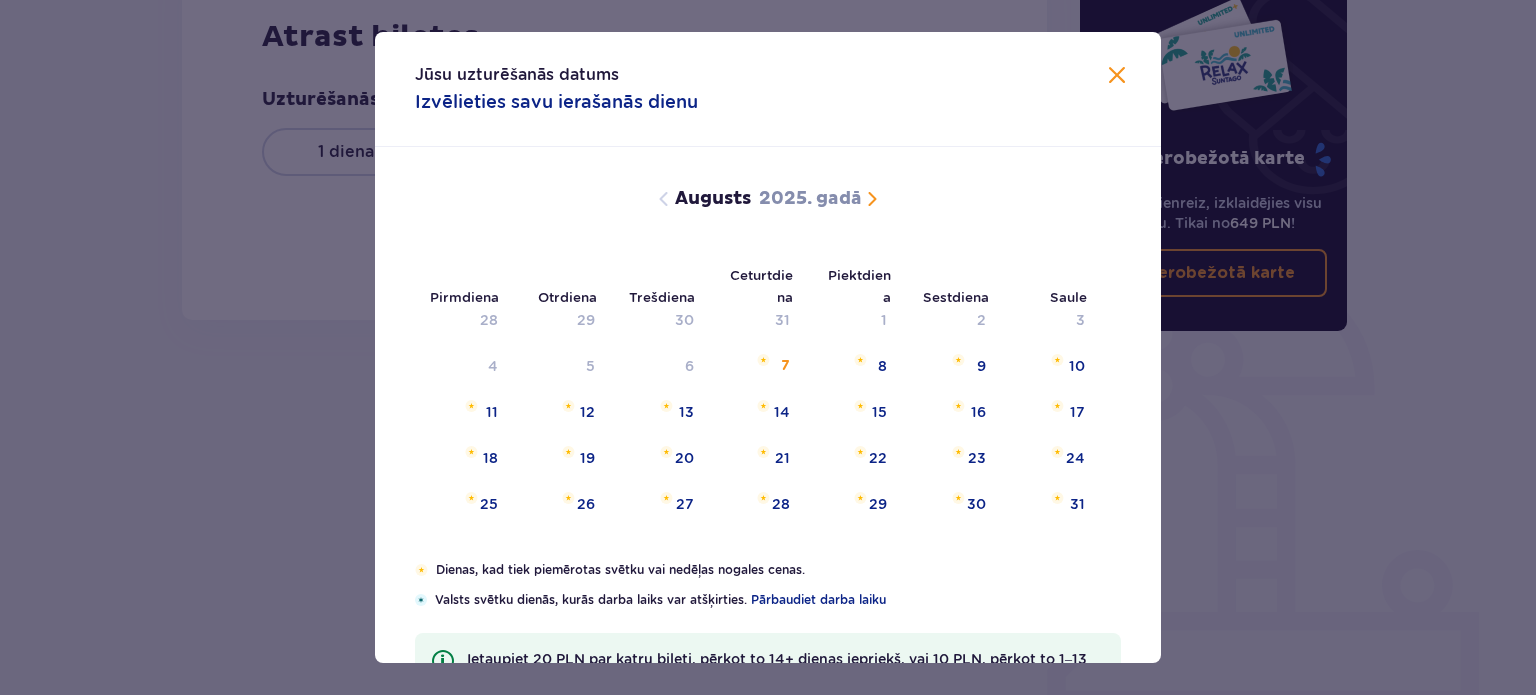 click at bounding box center [872, 199] 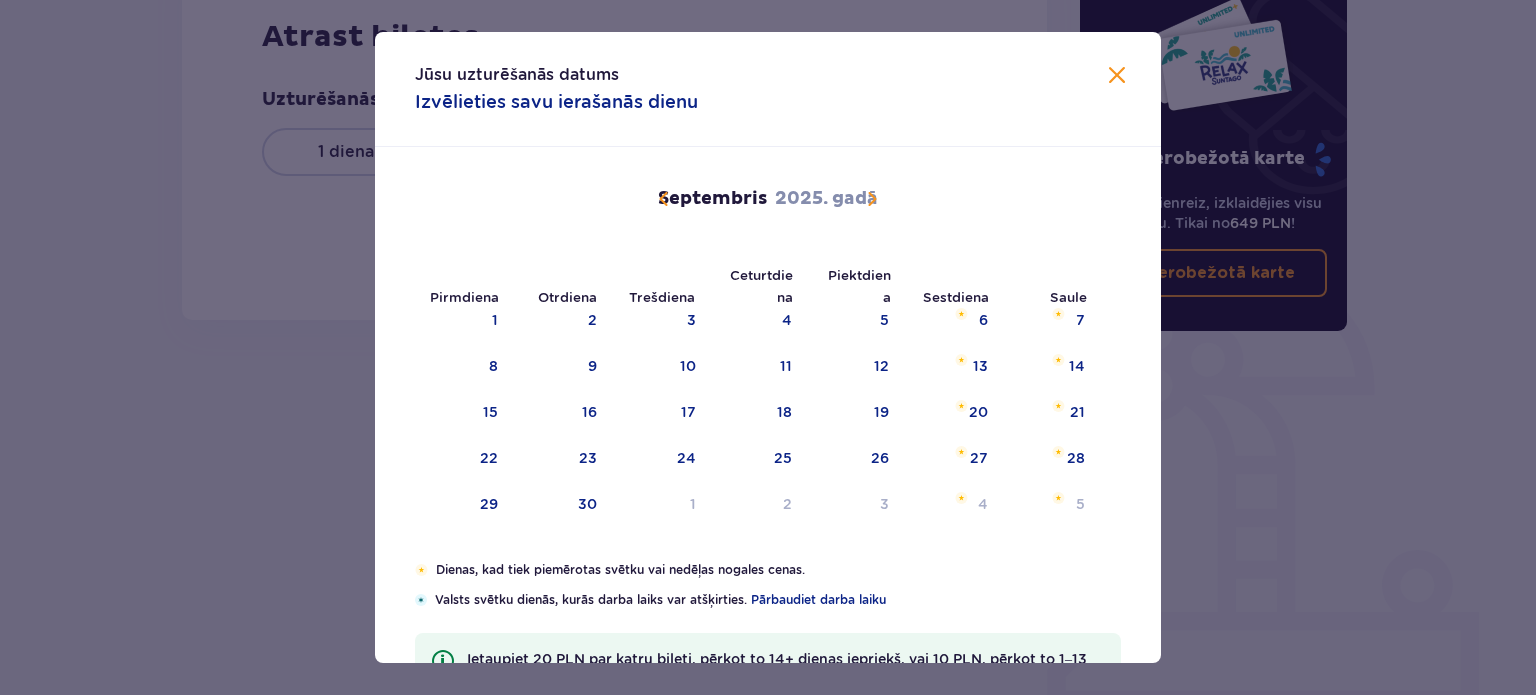 click at bounding box center [872, 199] 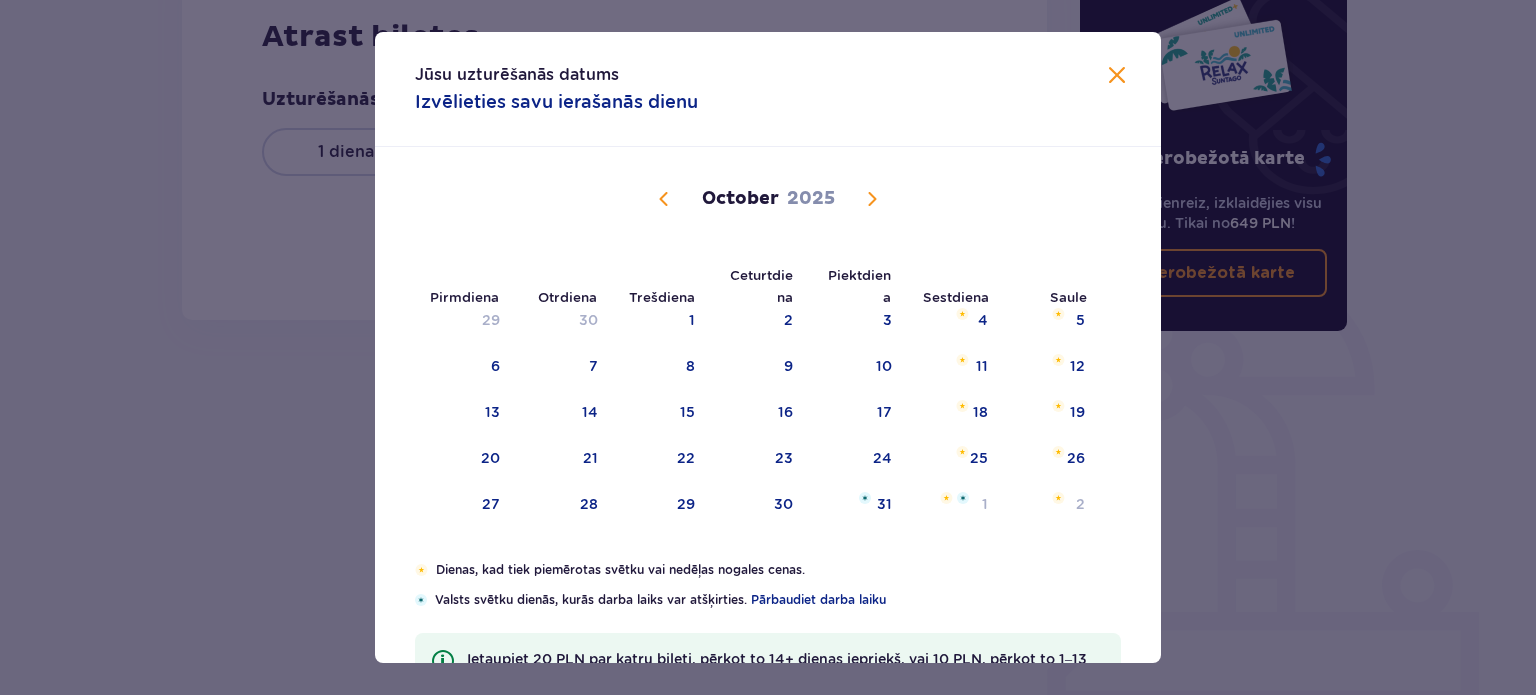 click at bounding box center [872, 199] 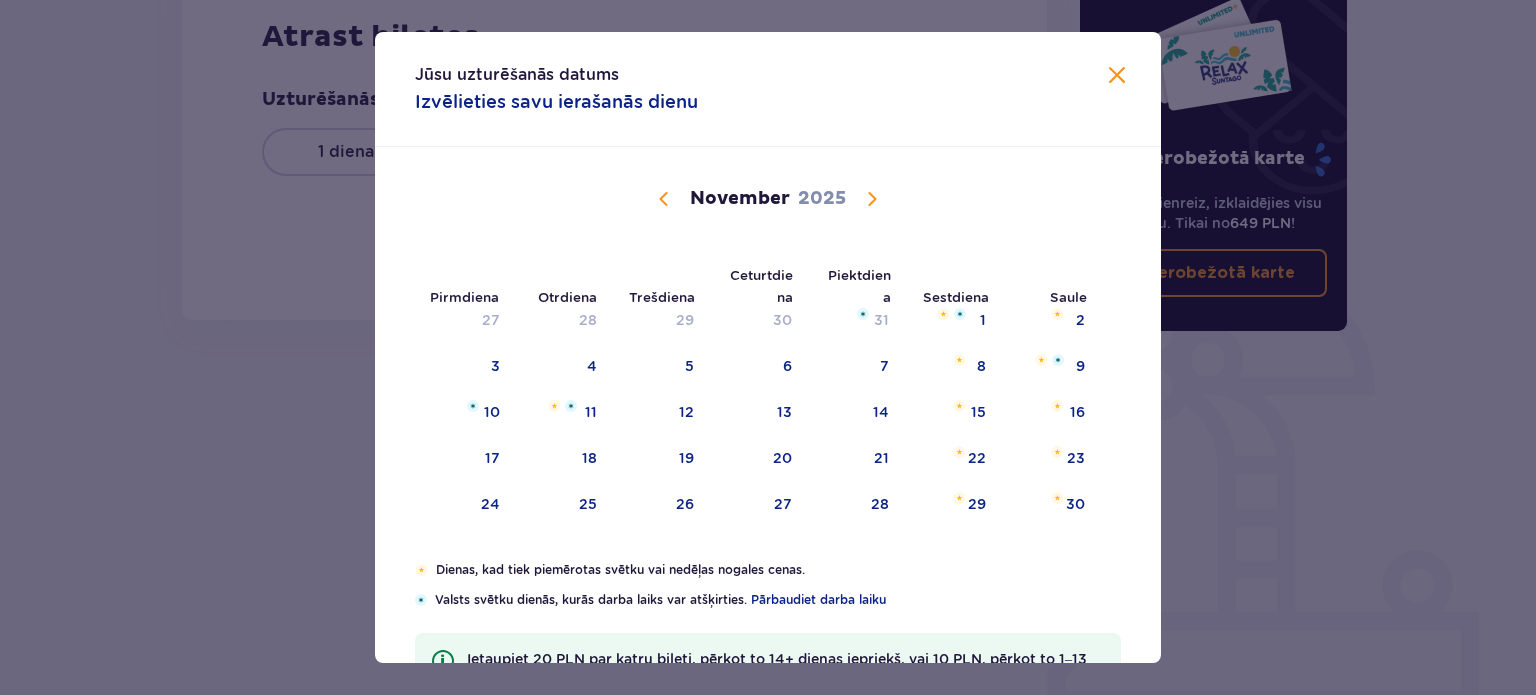 click at bounding box center (872, 199) 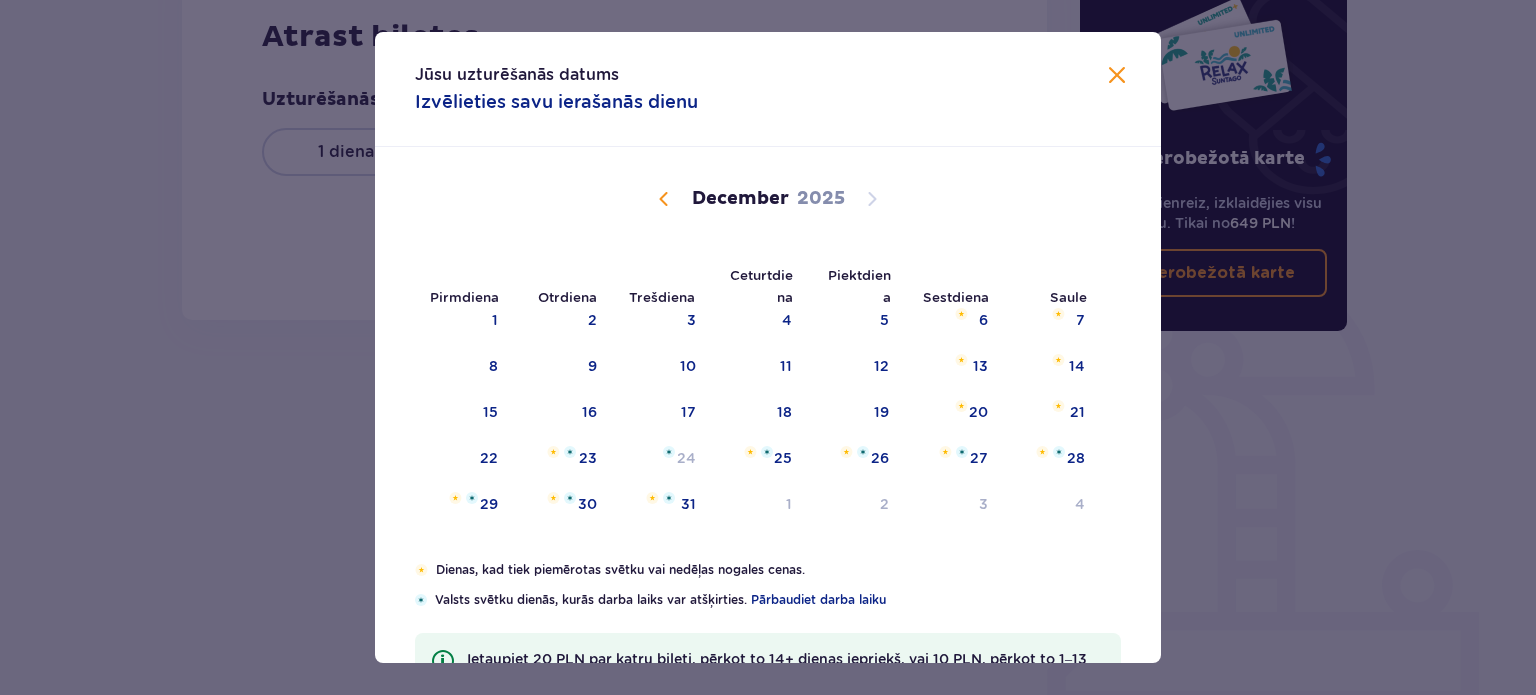 click at bounding box center [664, 199] 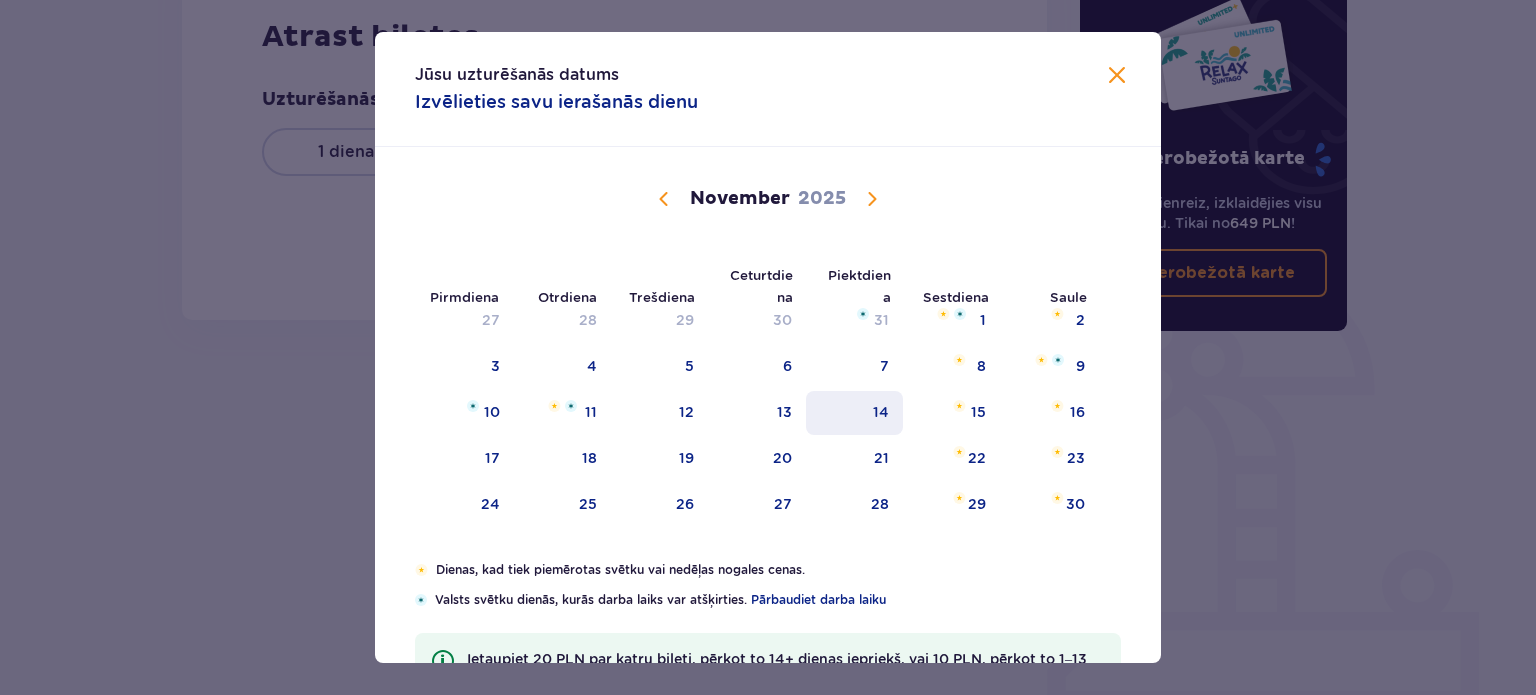 click on "14" at bounding box center [854, 413] 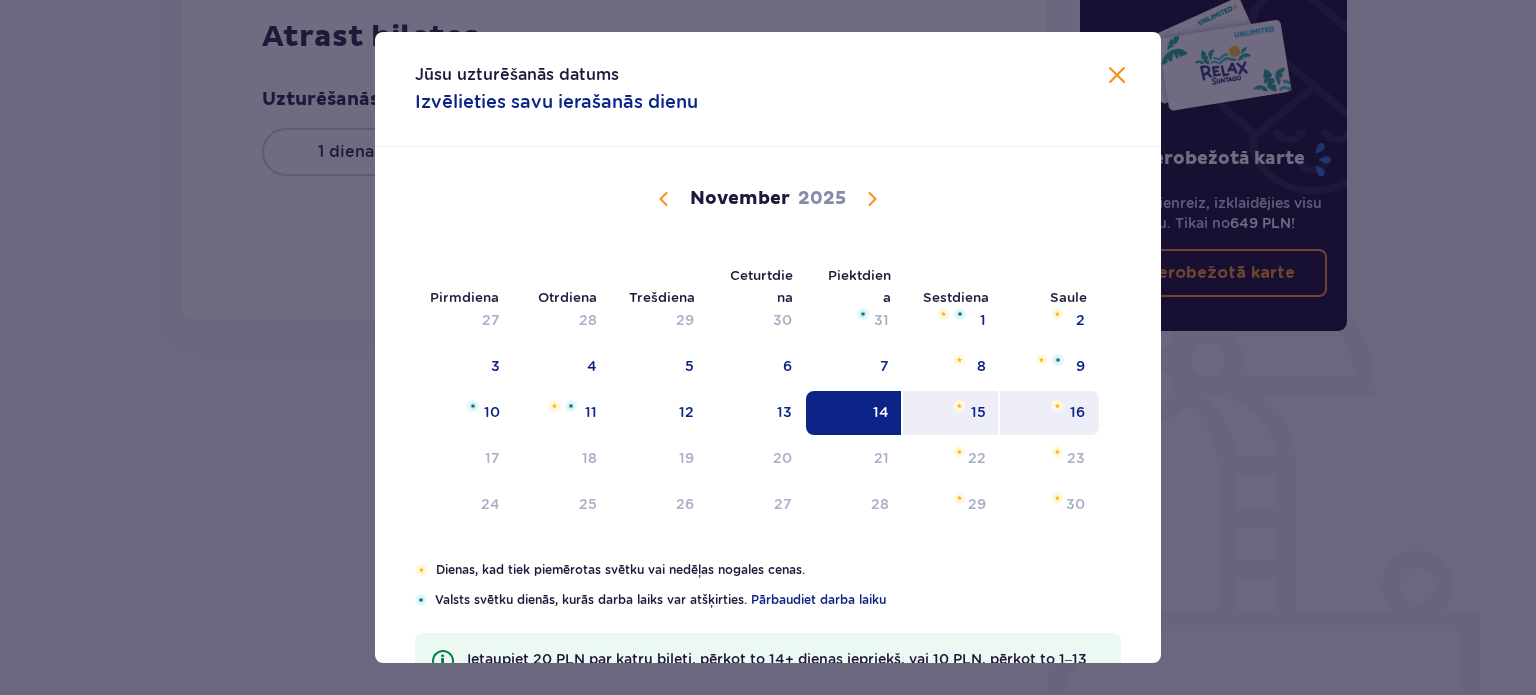 click on "16" at bounding box center [1077, 412] 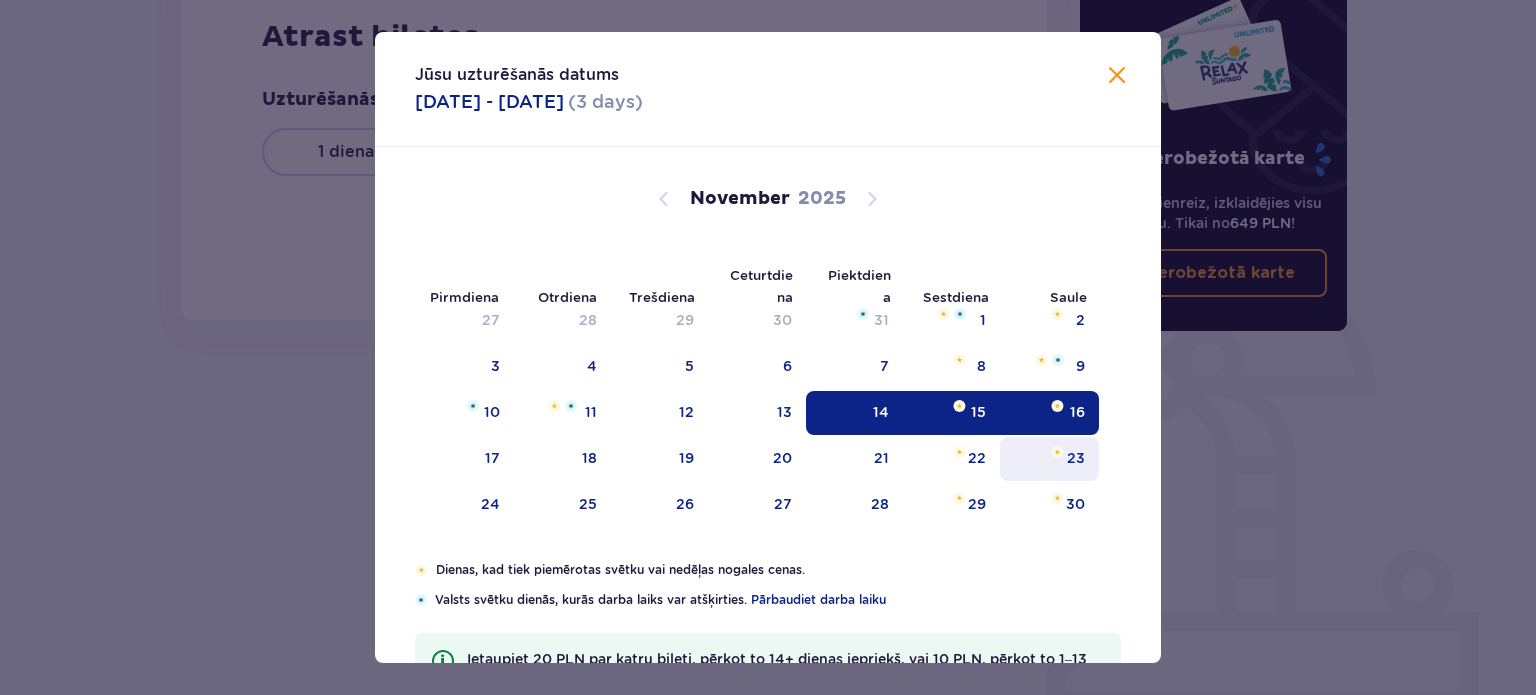 type on "14.11.25 - 16.11.25" 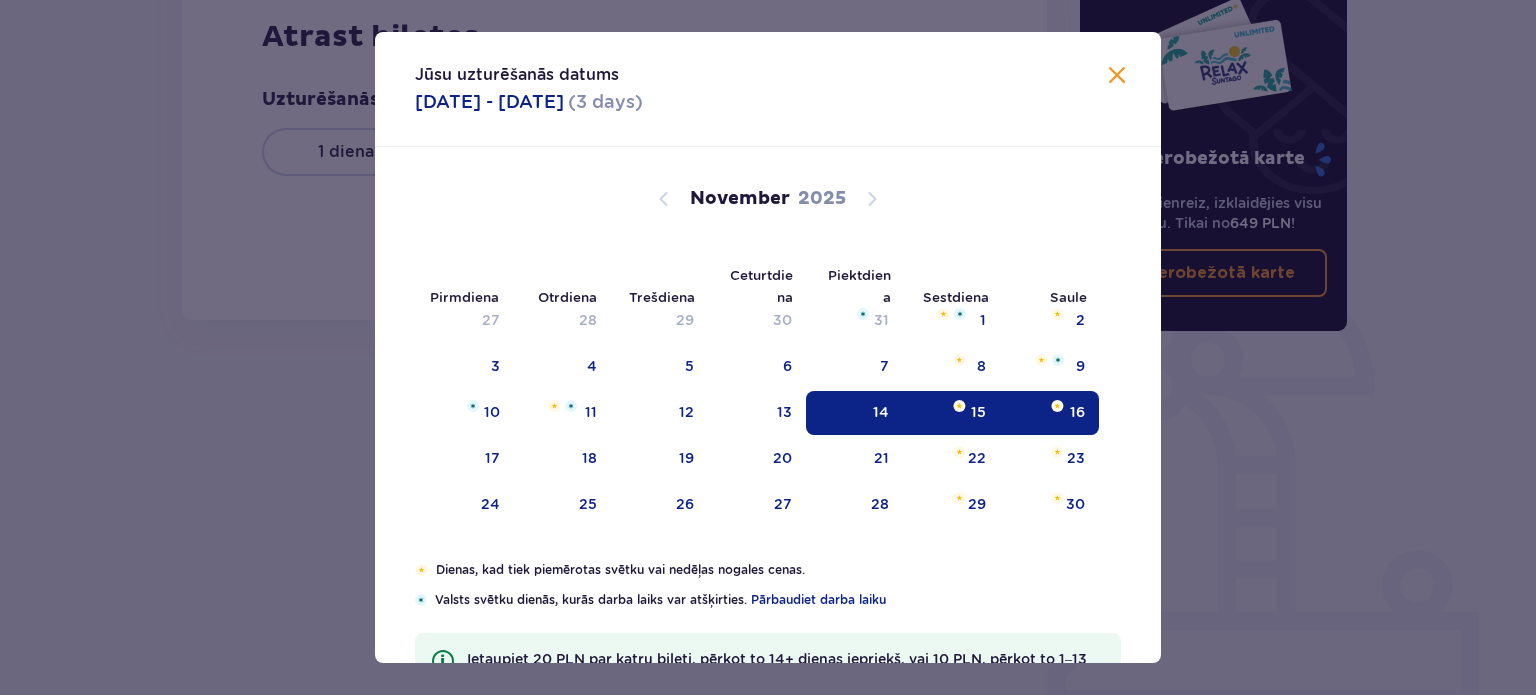 scroll, scrollTop: 63, scrollLeft: 0, axis: vertical 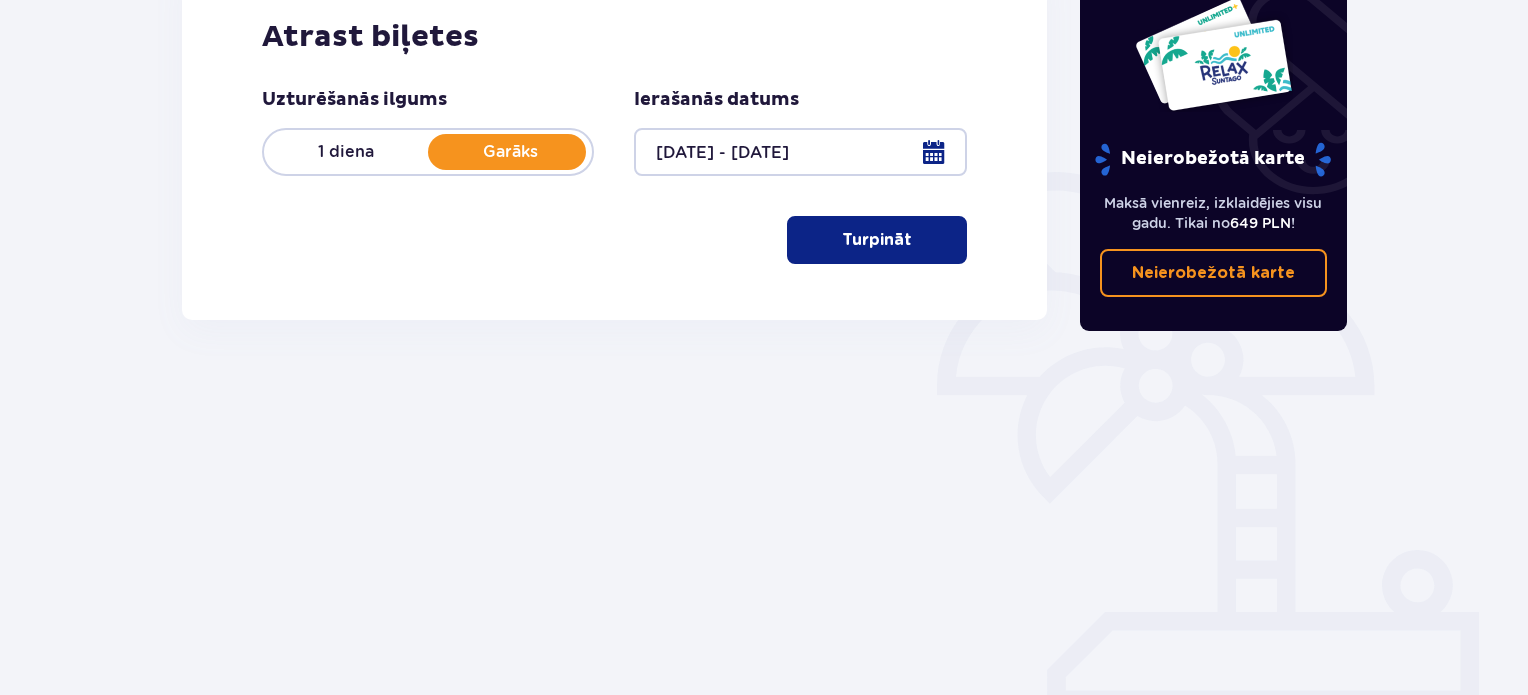 click on "Turpināt" at bounding box center (877, 240) 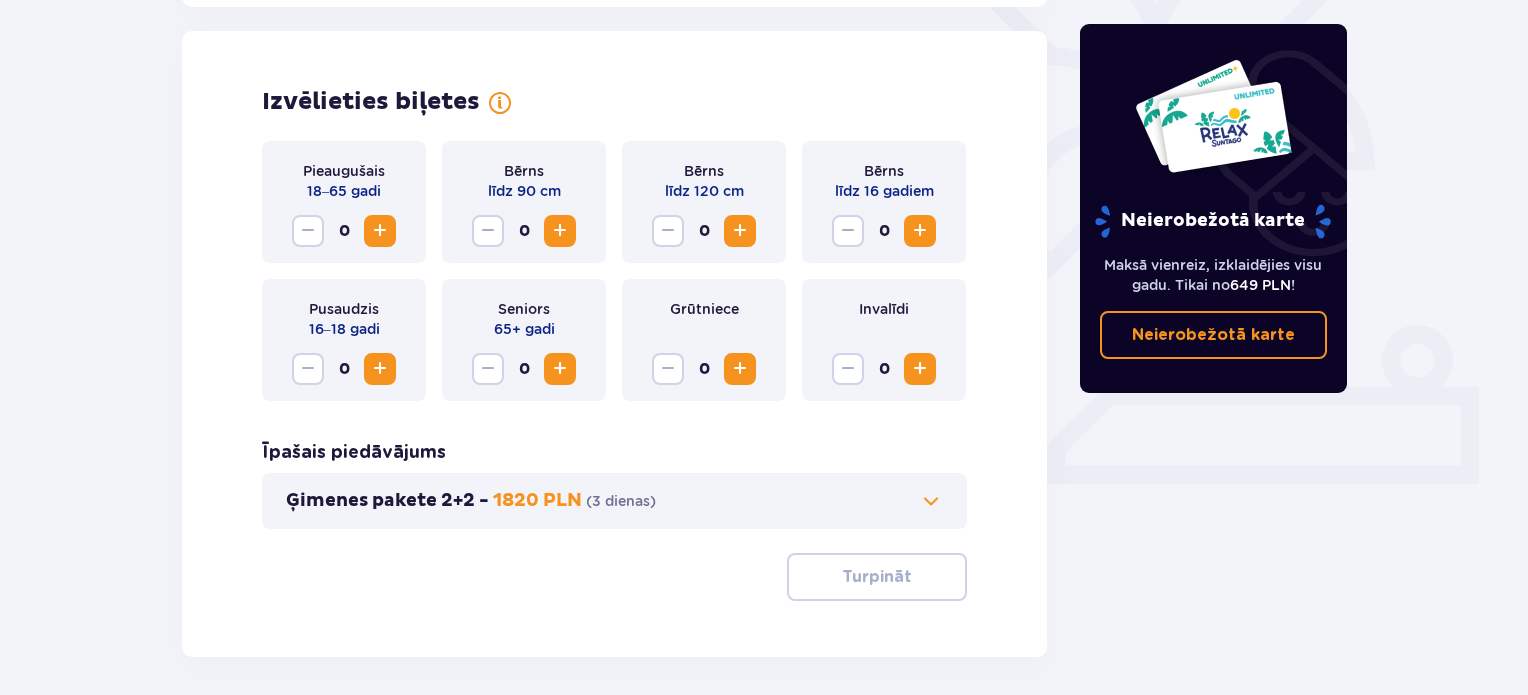 scroll, scrollTop: 556, scrollLeft: 0, axis: vertical 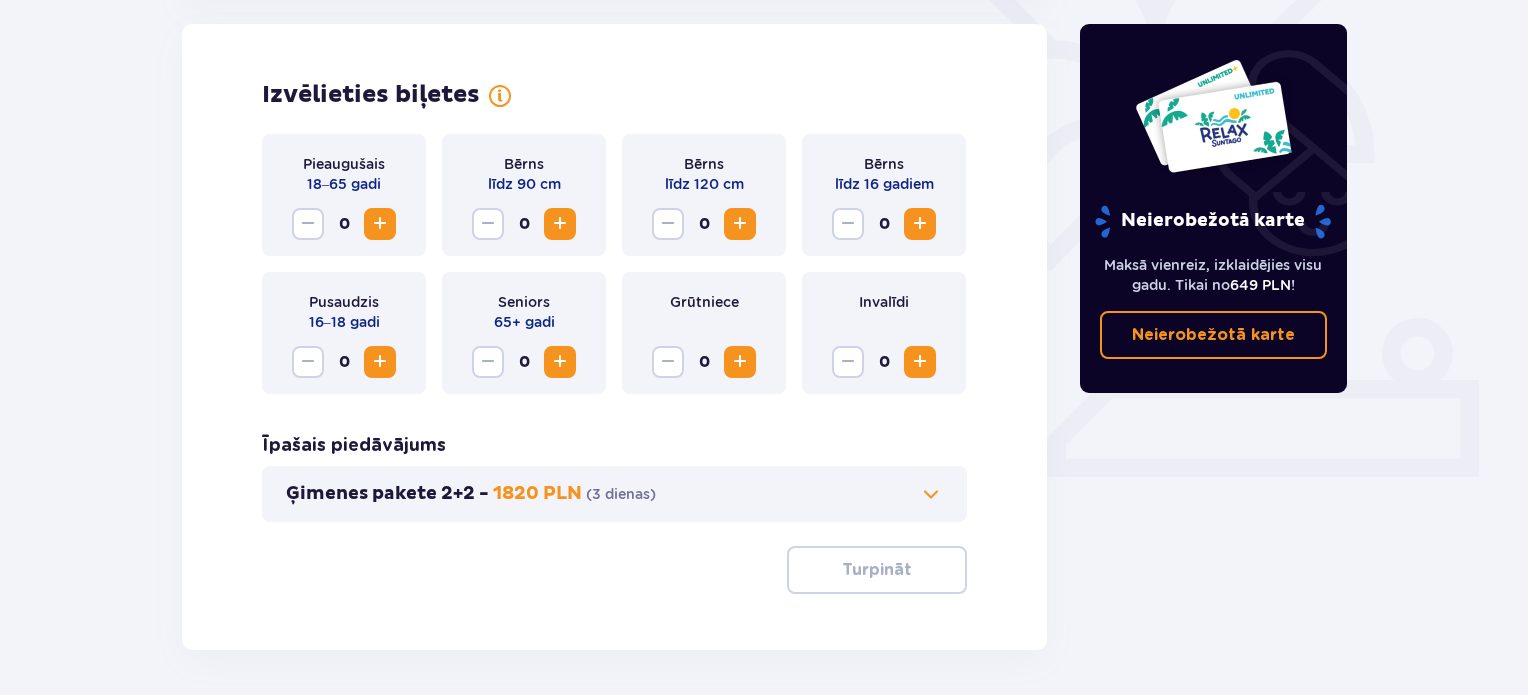 click at bounding box center (380, 224) 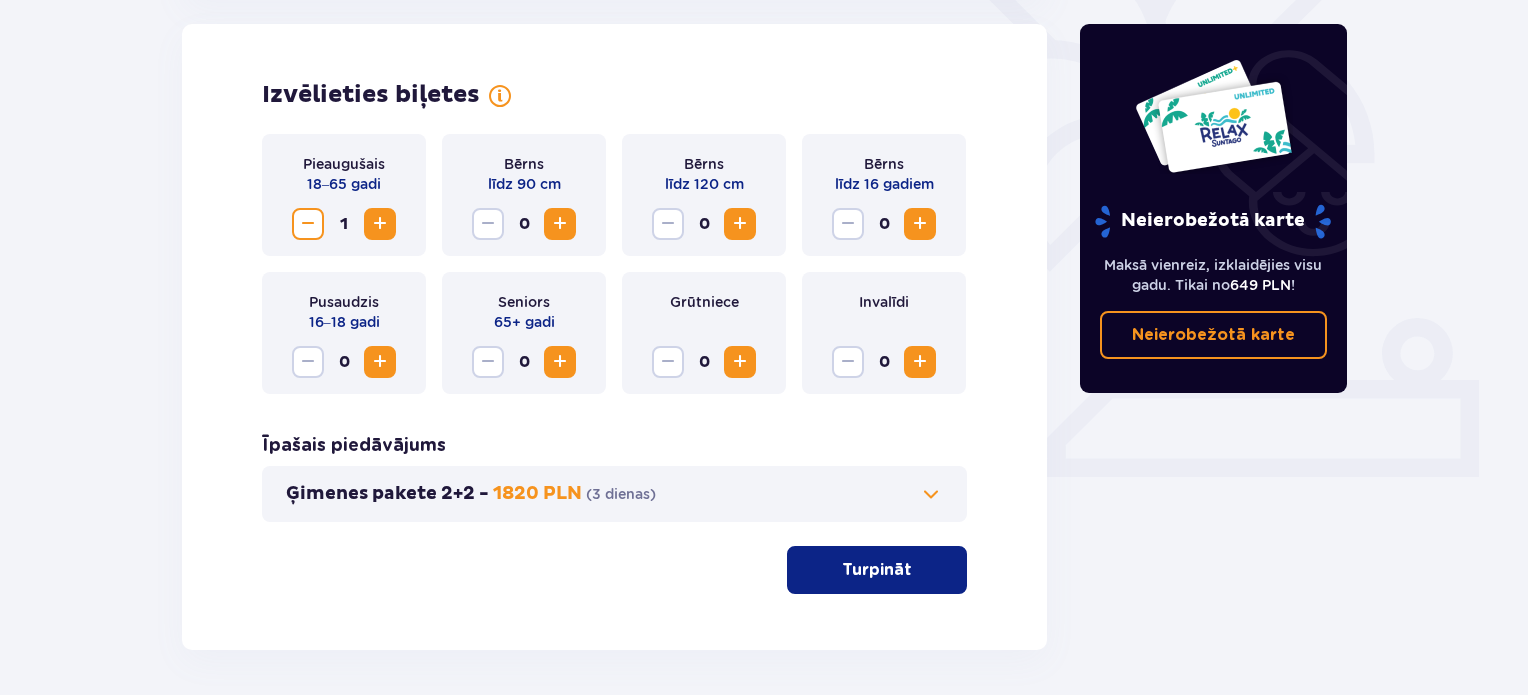 click at bounding box center [380, 224] 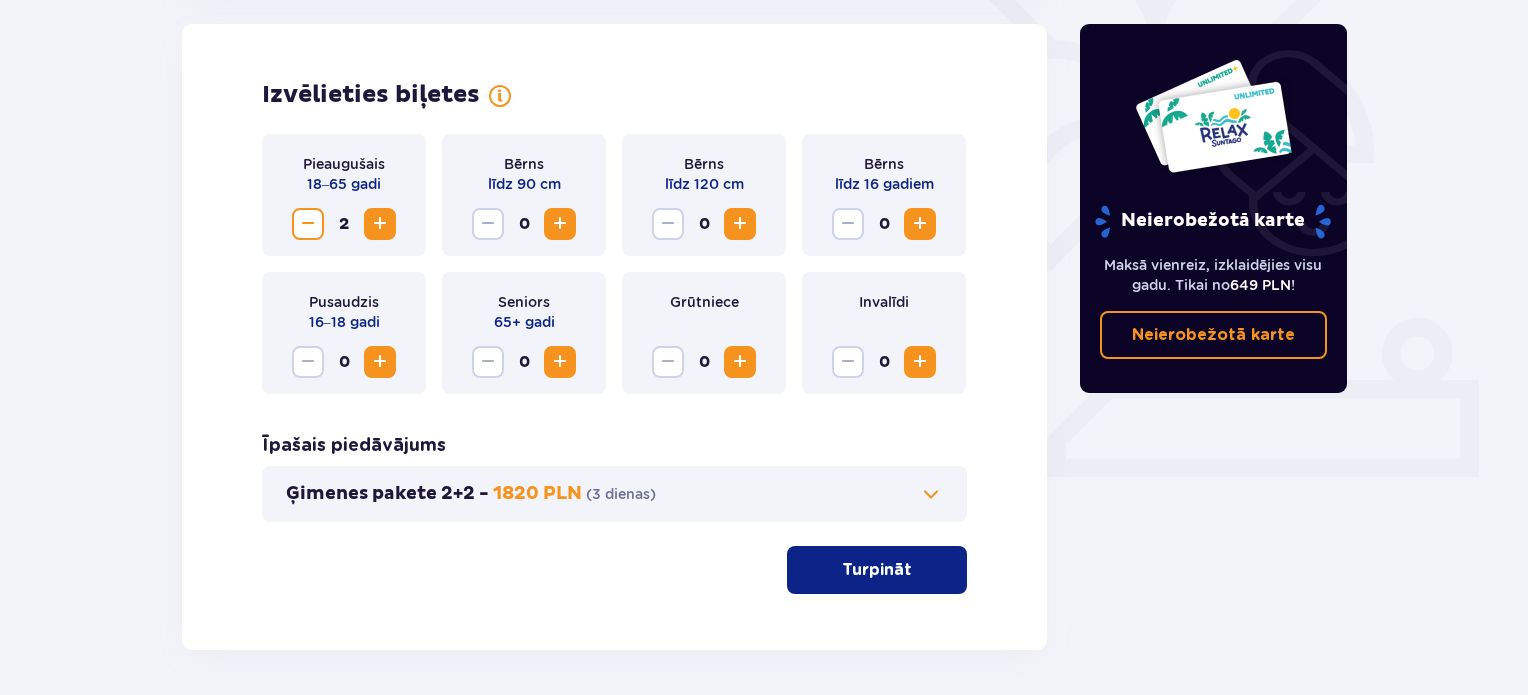 click at bounding box center (380, 224) 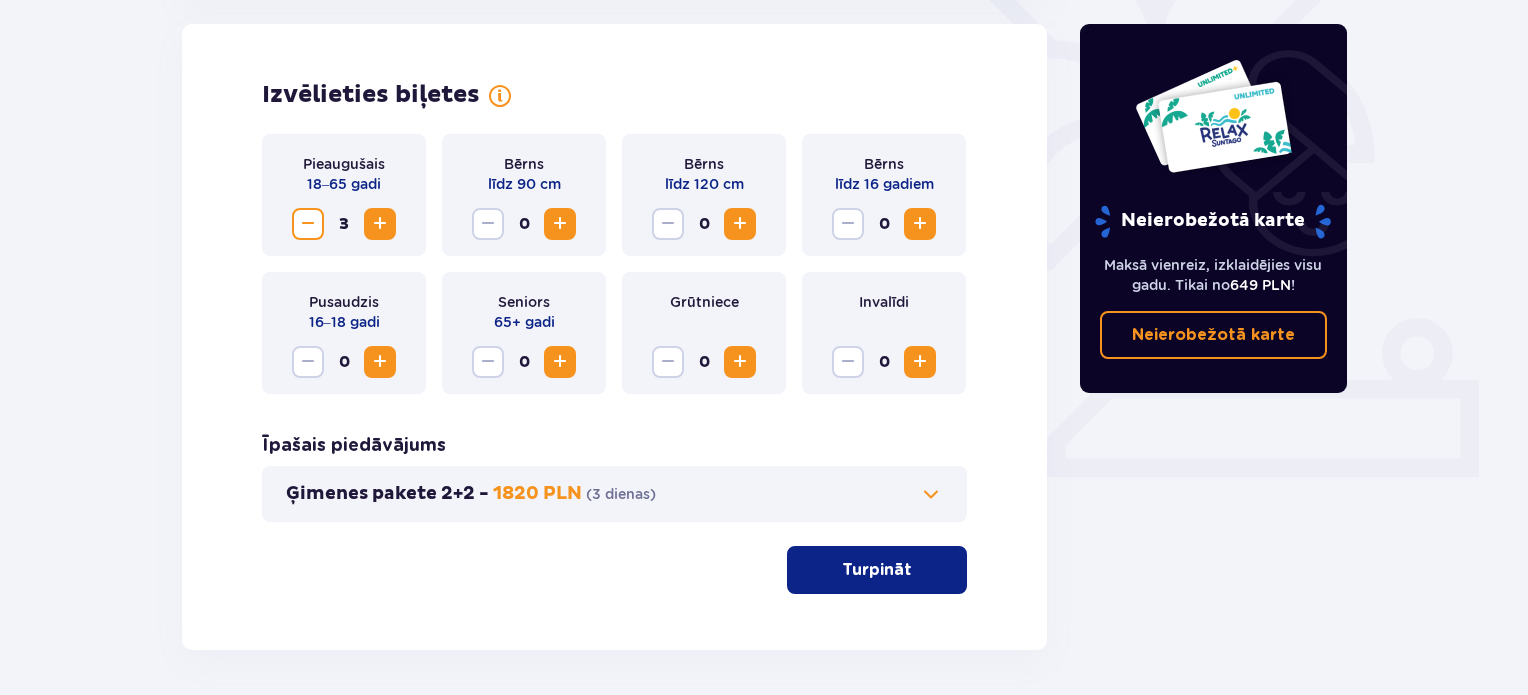 click at bounding box center (380, 224) 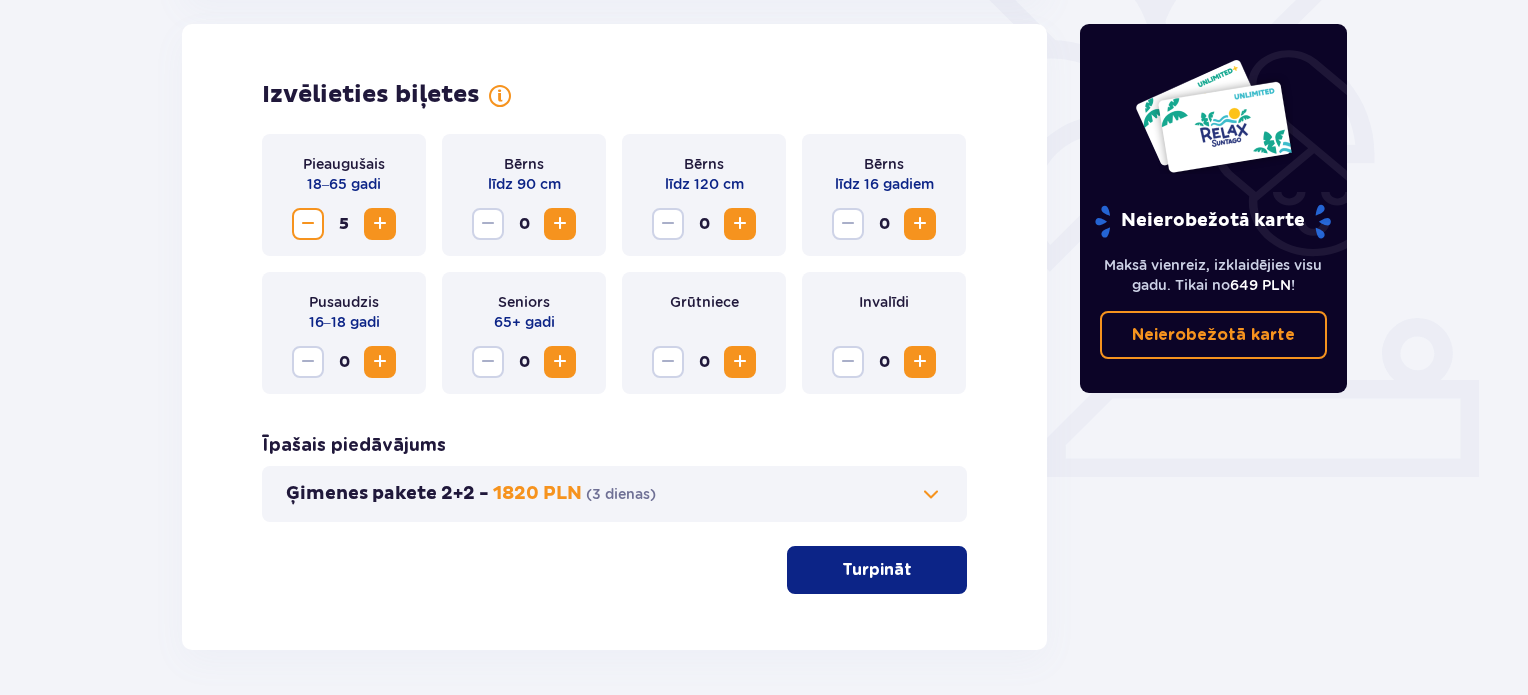click at bounding box center (380, 224) 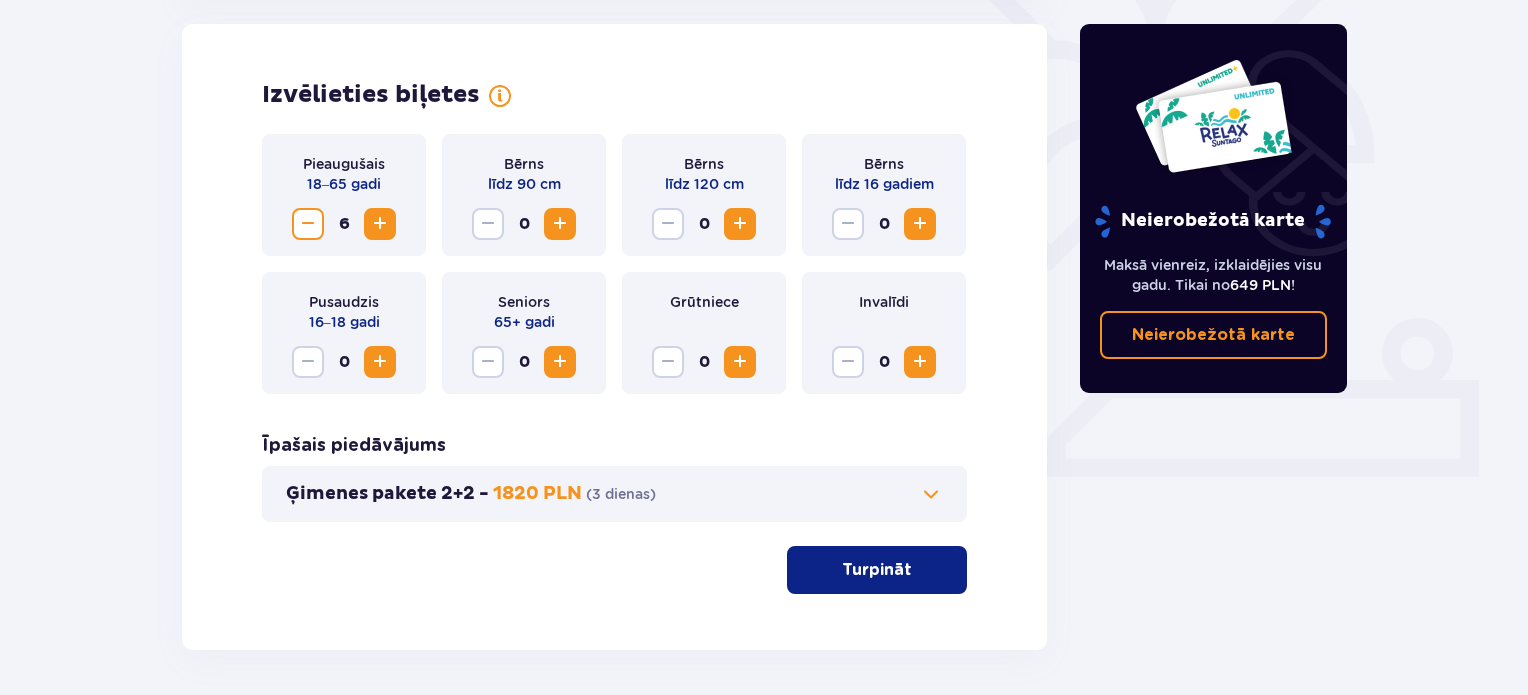 click at bounding box center [380, 224] 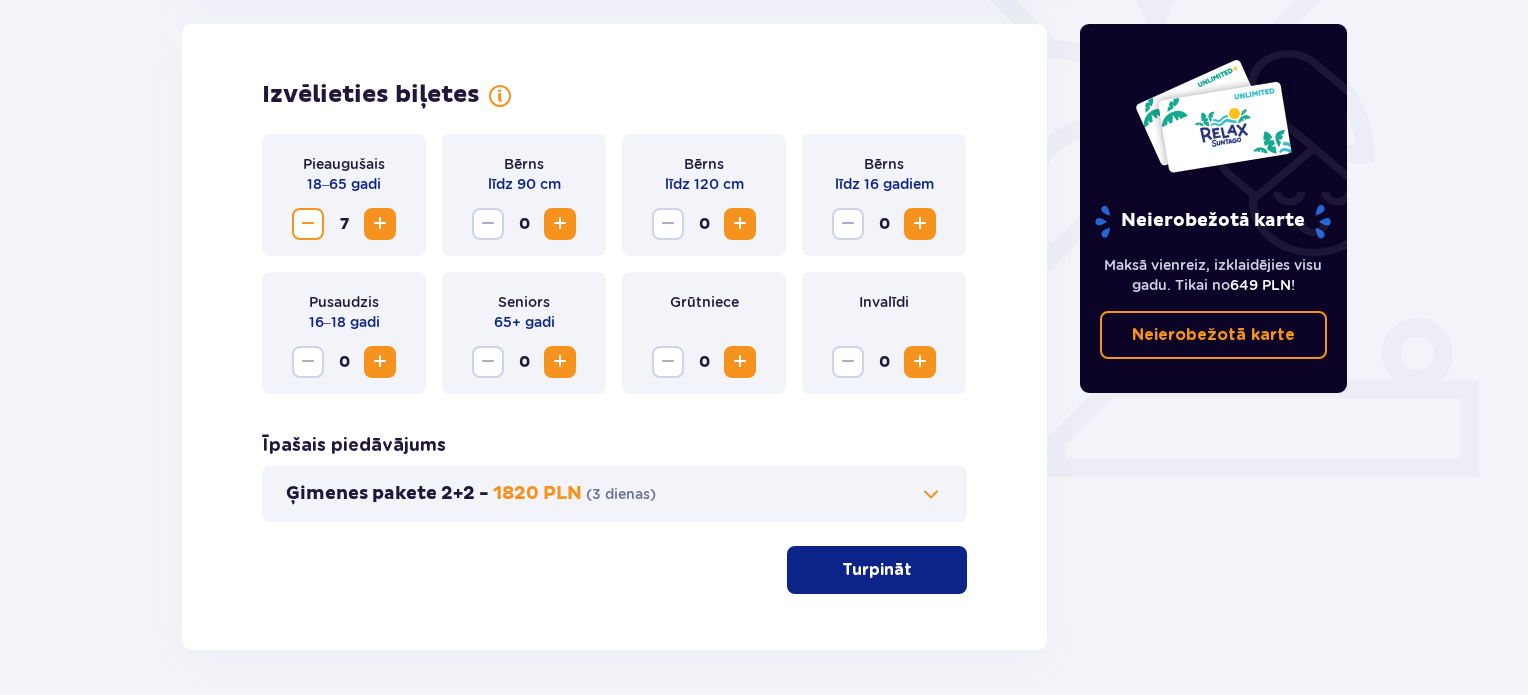 click at bounding box center (380, 224) 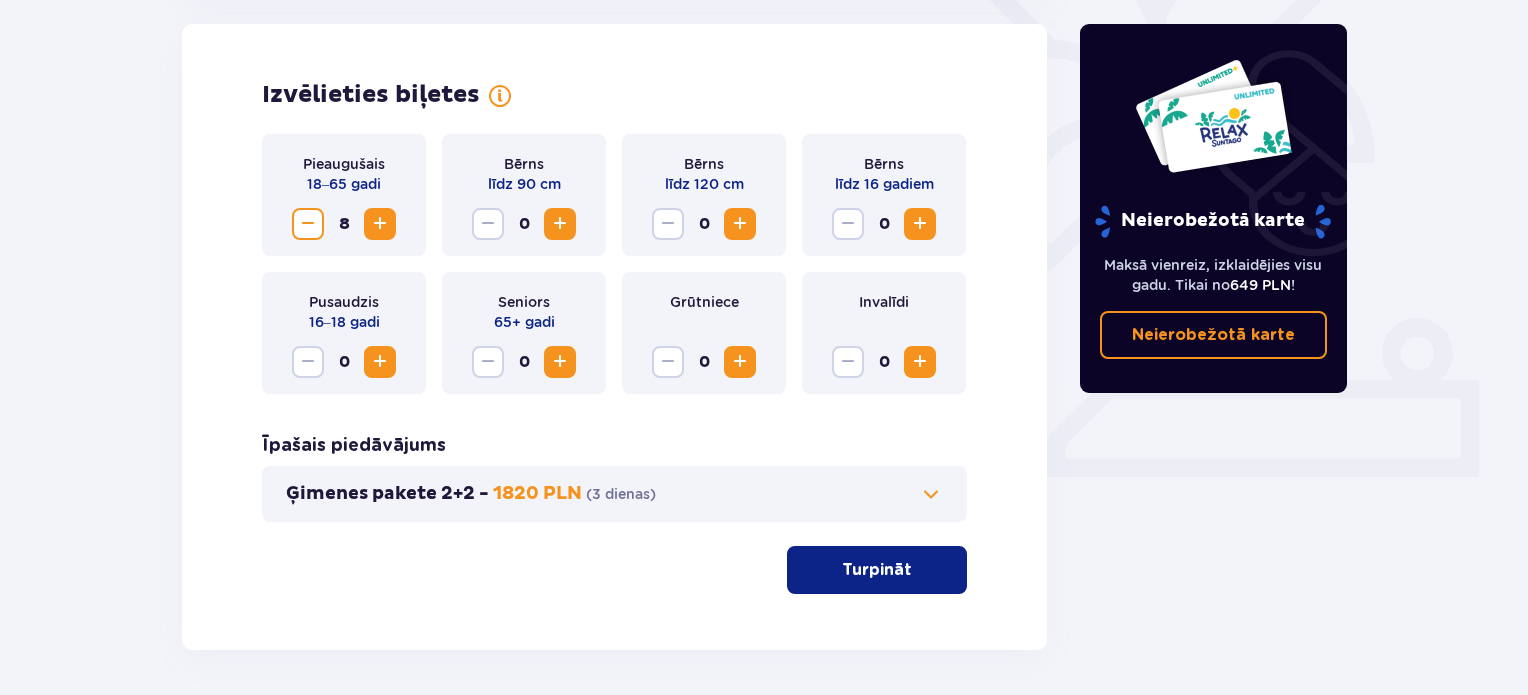 click at bounding box center [560, 224] 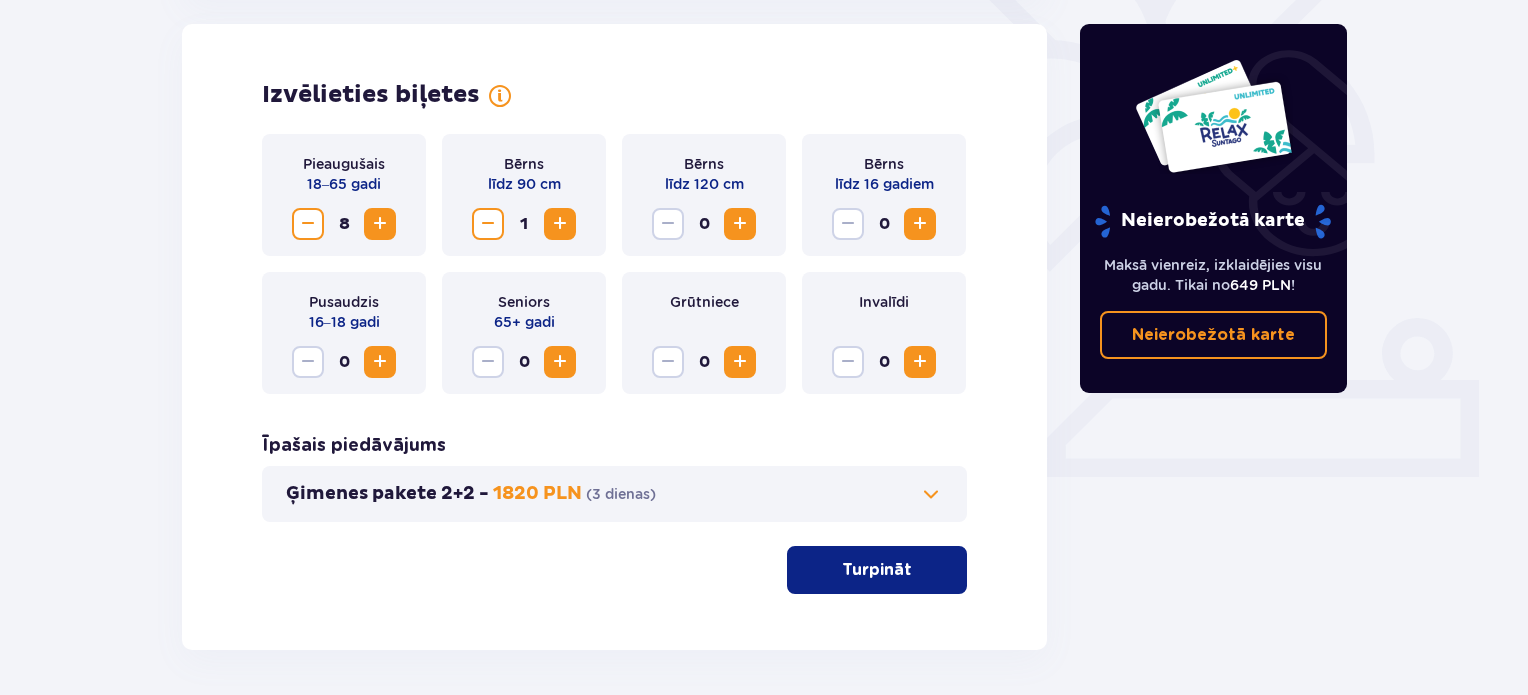 click at bounding box center [920, 224] 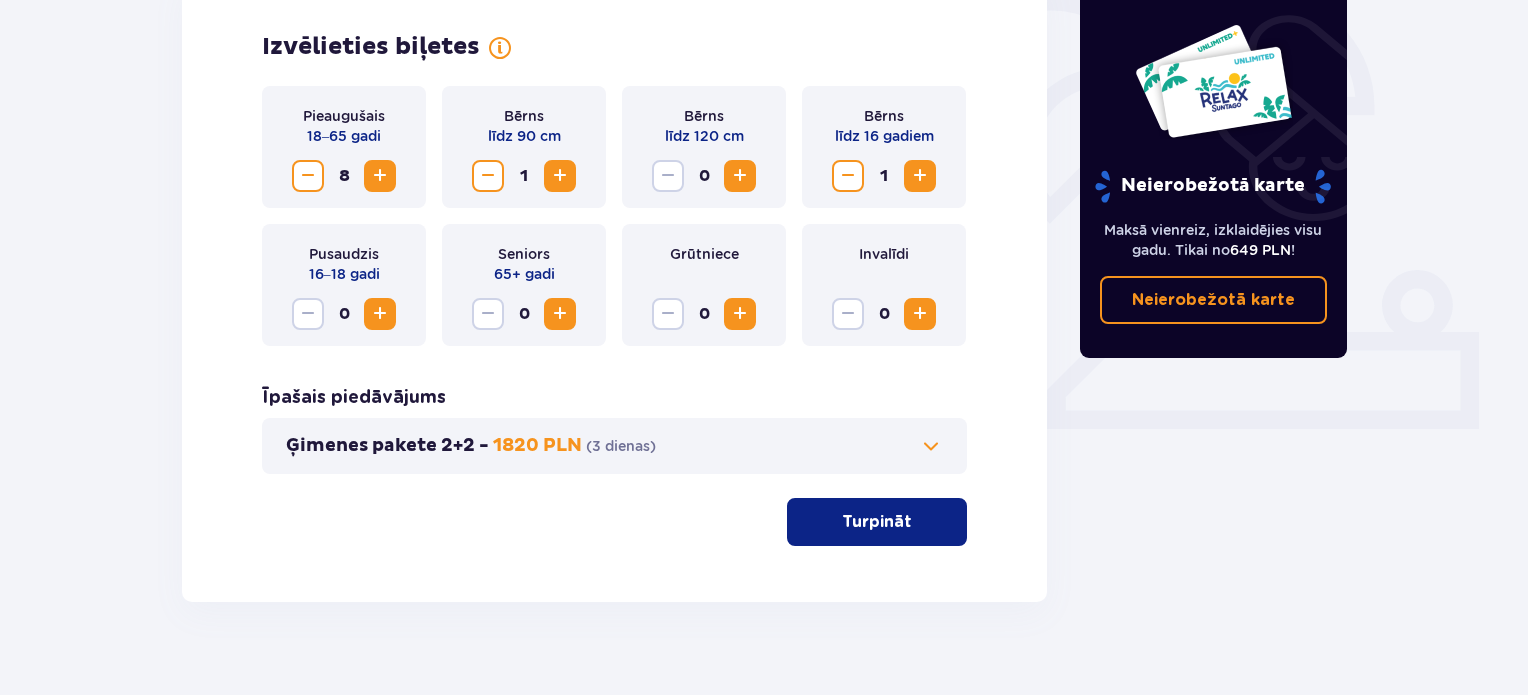 scroll, scrollTop: 631, scrollLeft: 0, axis: vertical 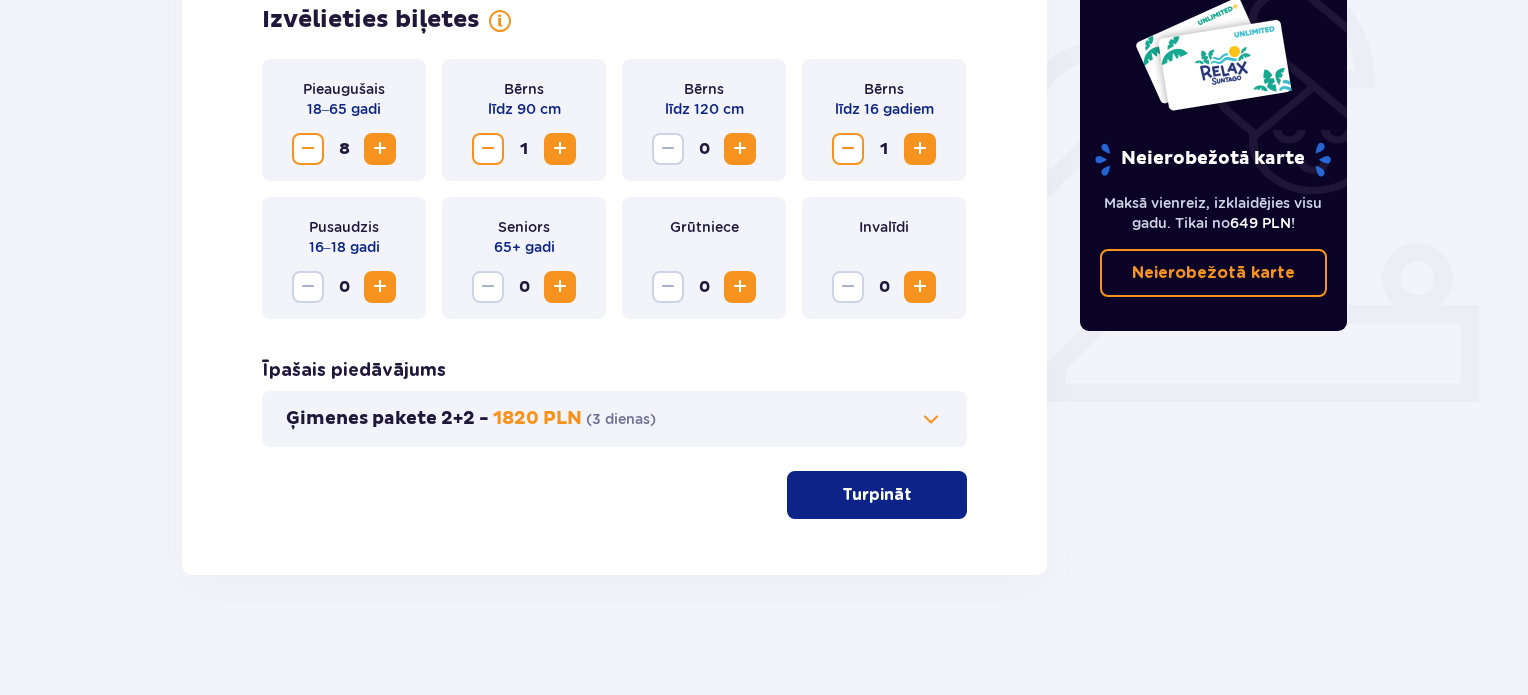 click on "Turpināt" at bounding box center (877, 495) 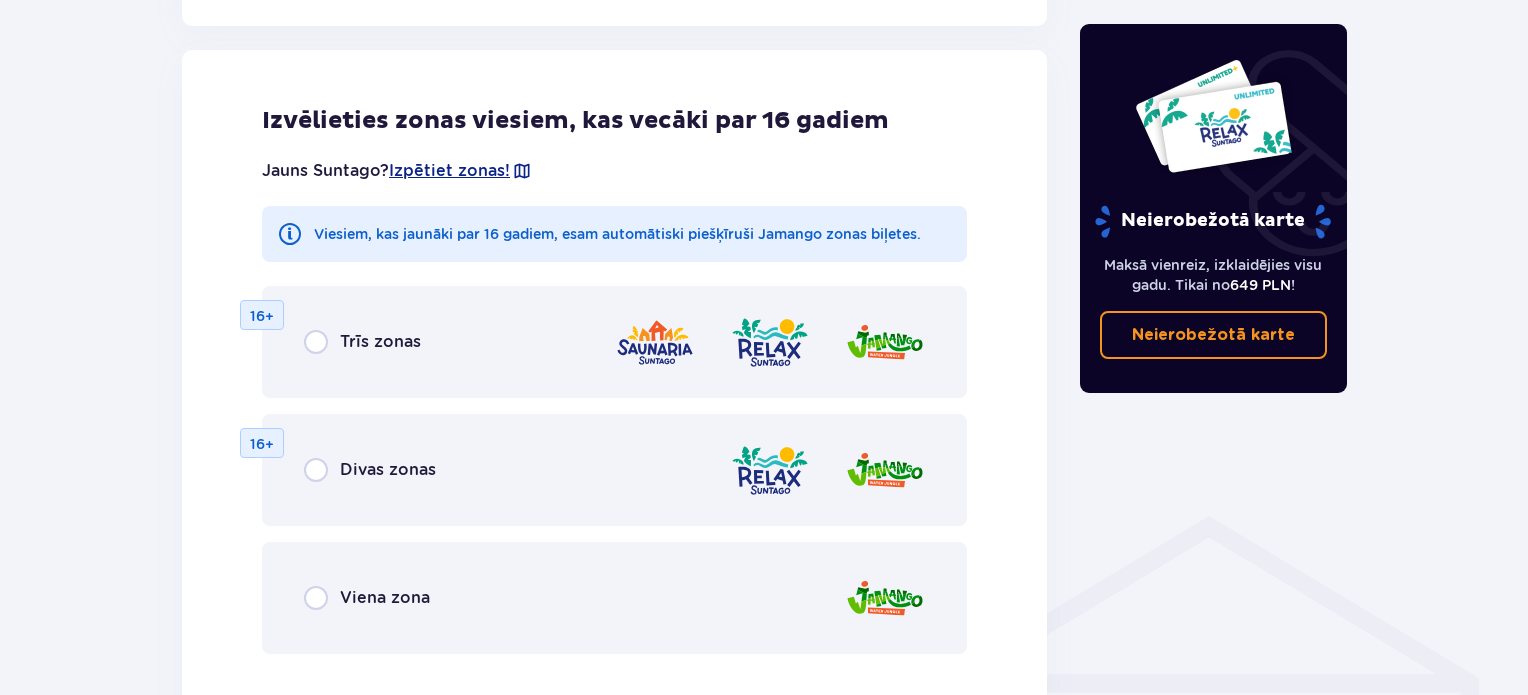 scroll, scrollTop: 1110, scrollLeft: 0, axis: vertical 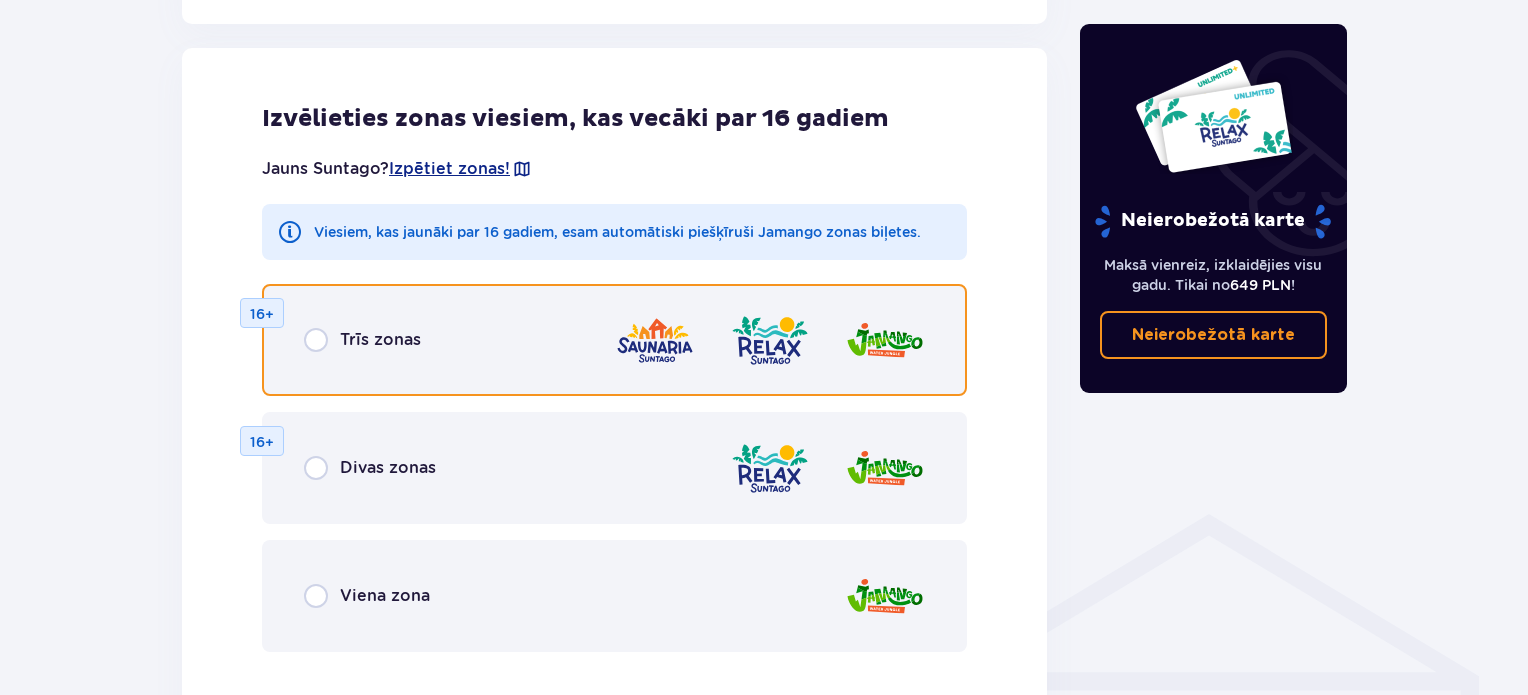 click at bounding box center (316, 340) 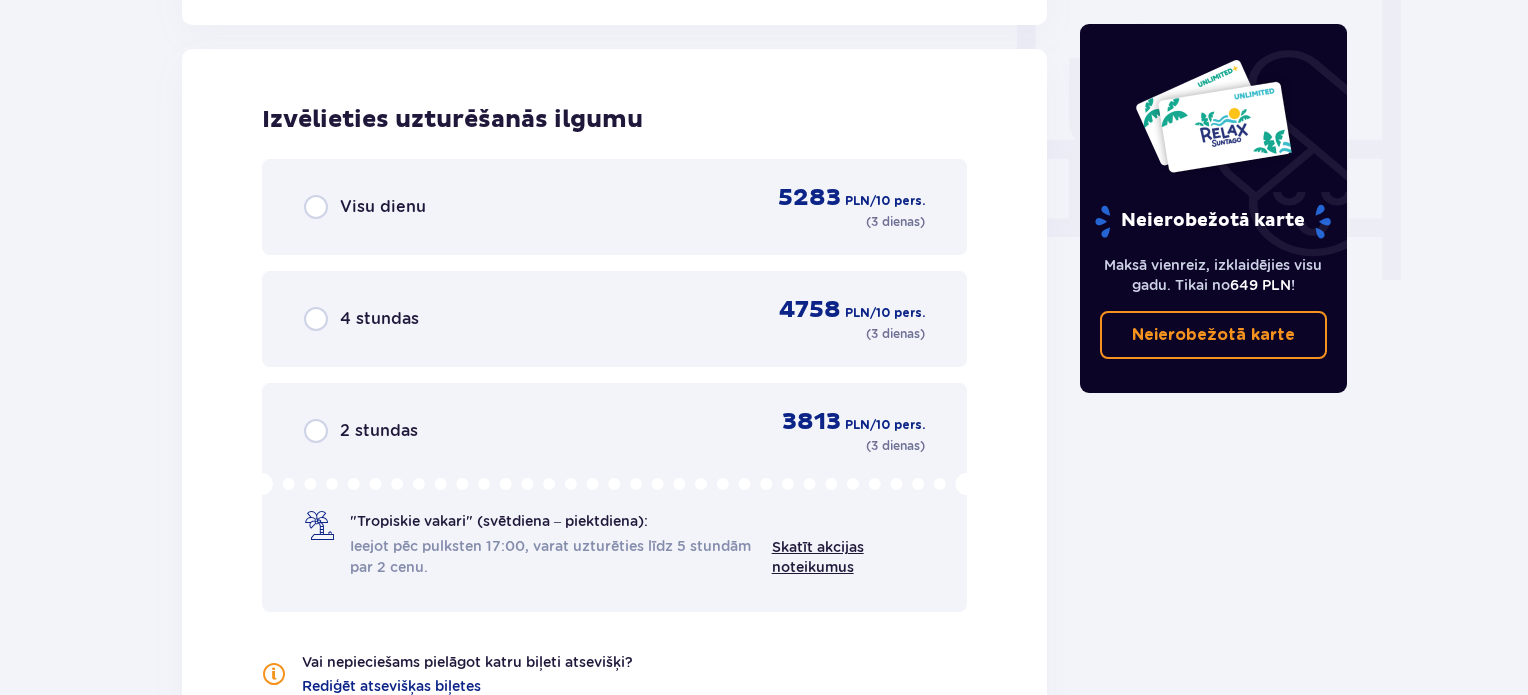scroll, scrollTop: 1878, scrollLeft: 0, axis: vertical 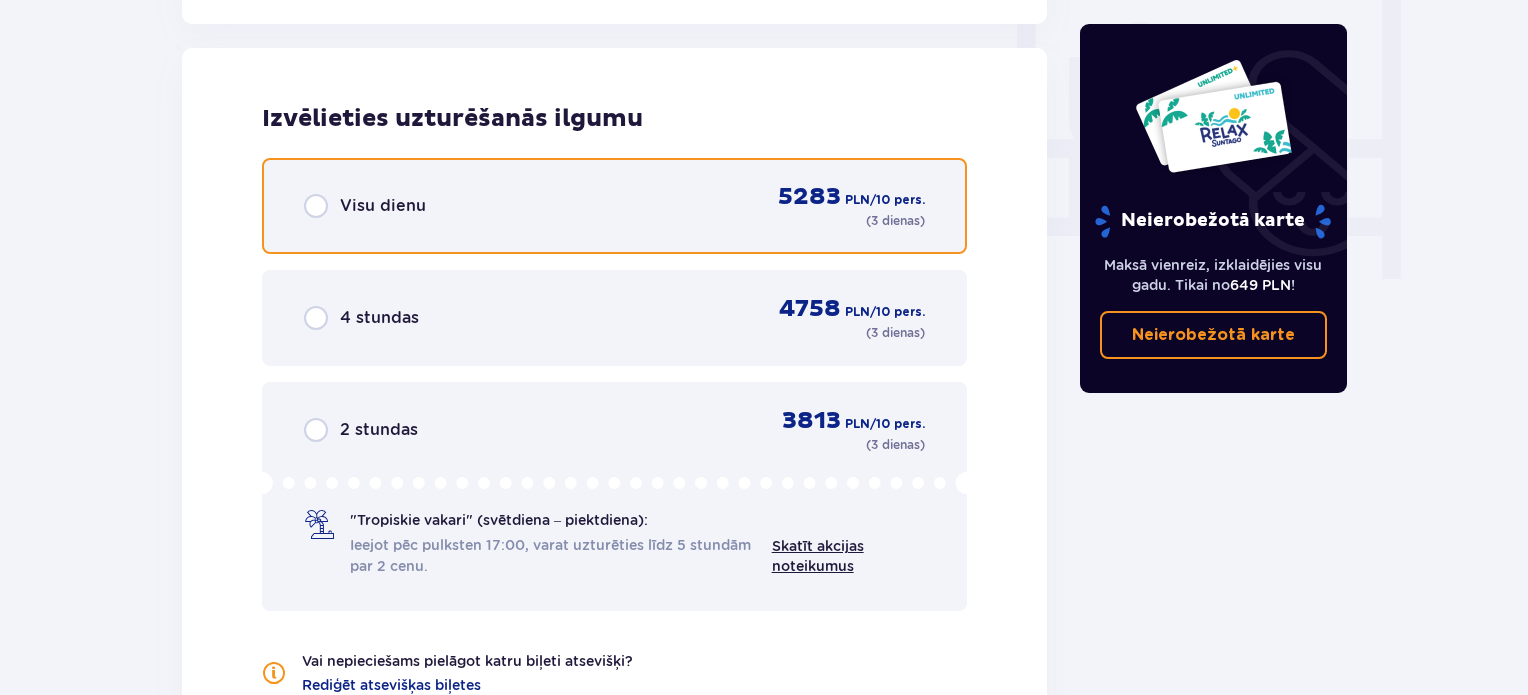 click at bounding box center [316, 206] 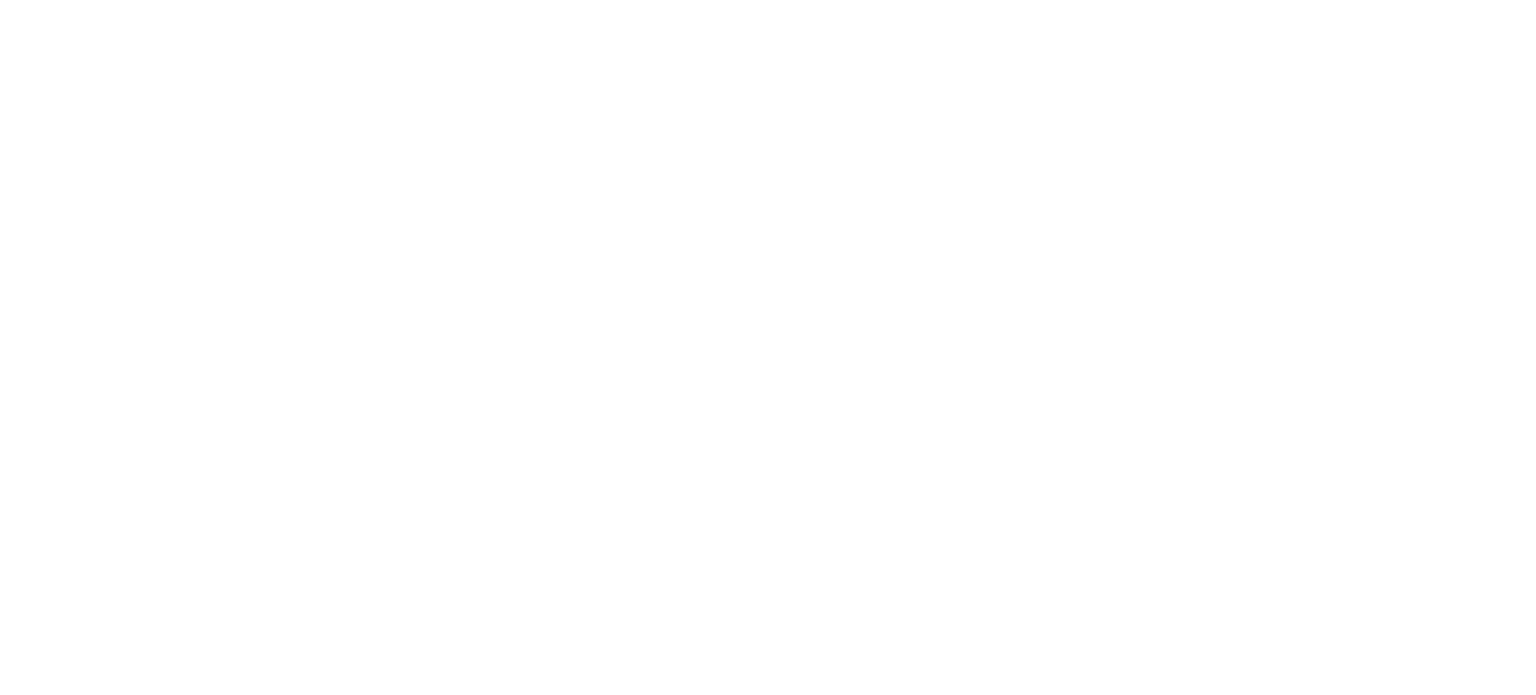 scroll, scrollTop: 0, scrollLeft: 0, axis: both 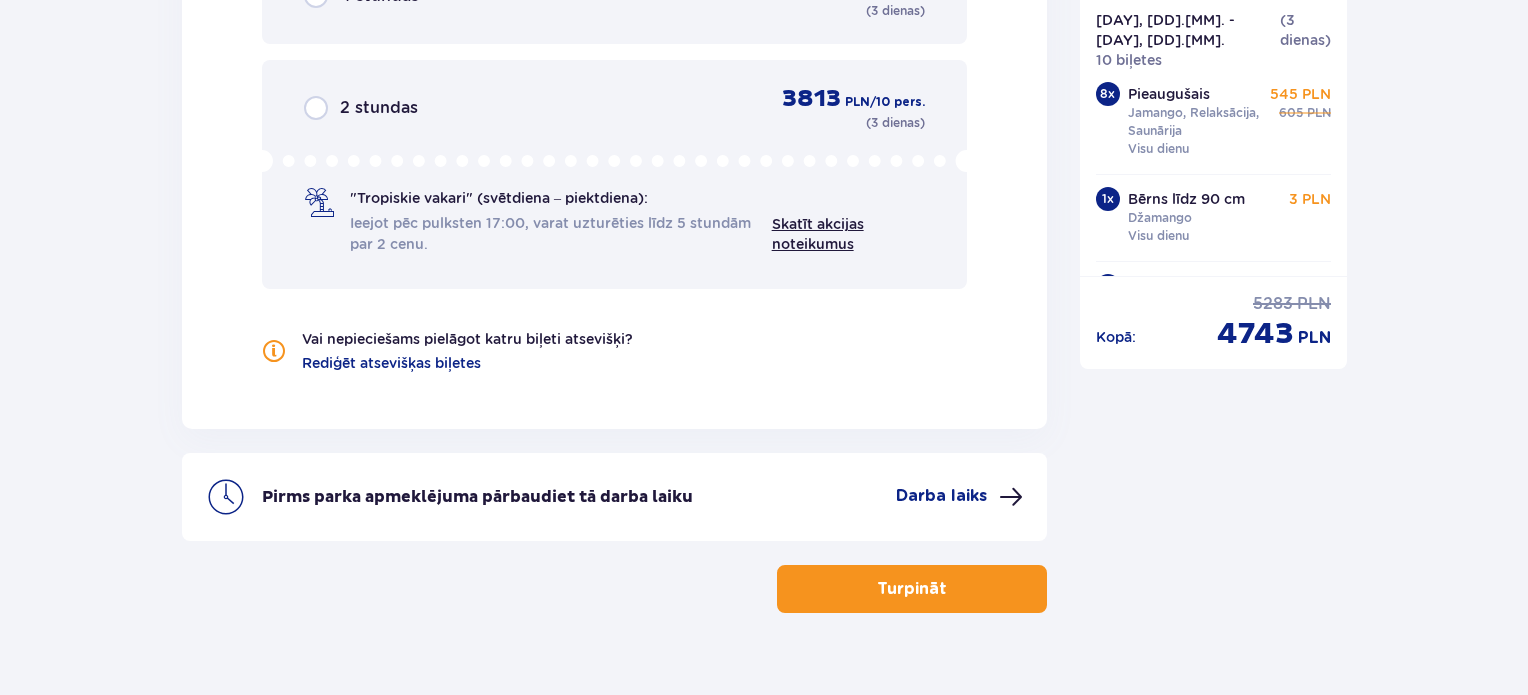 click on "Turpināt" at bounding box center [912, 589] 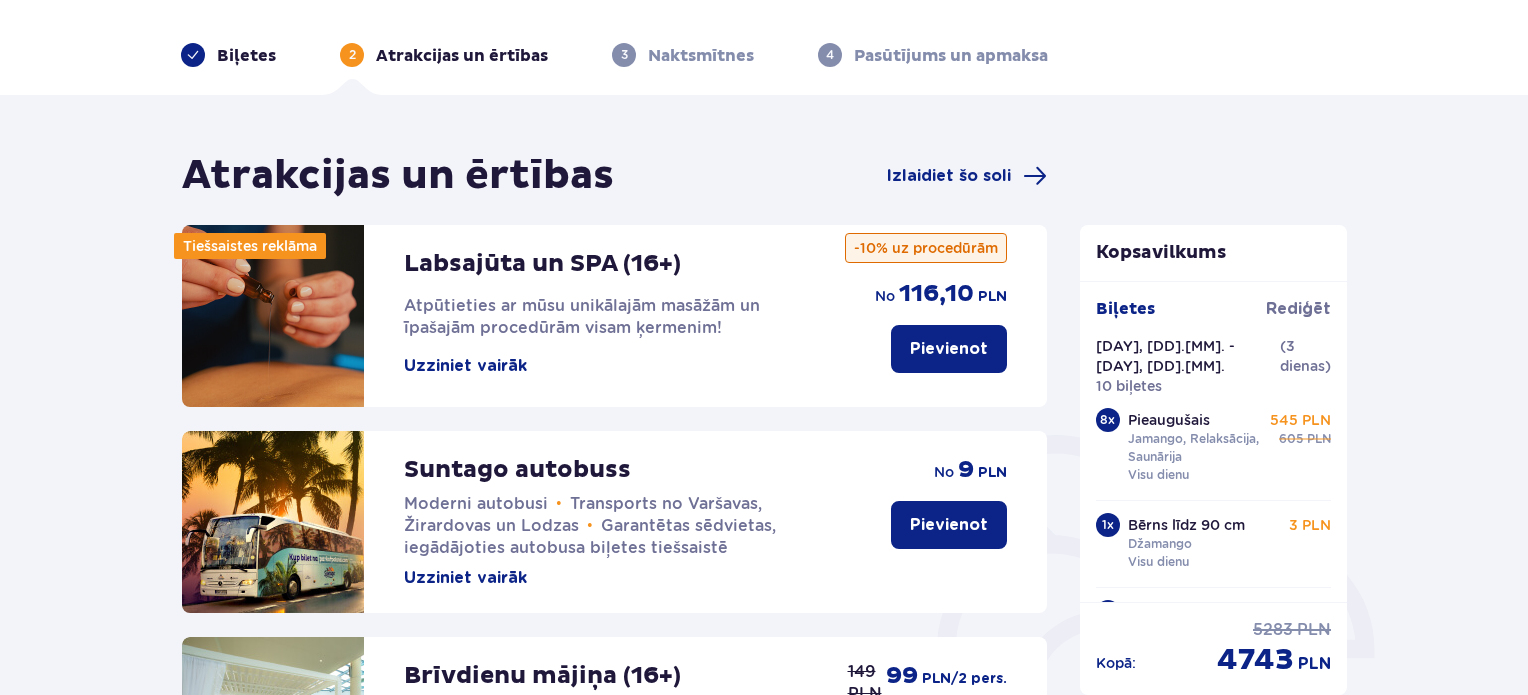 scroll, scrollTop: 60, scrollLeft: 0, axis: vertical 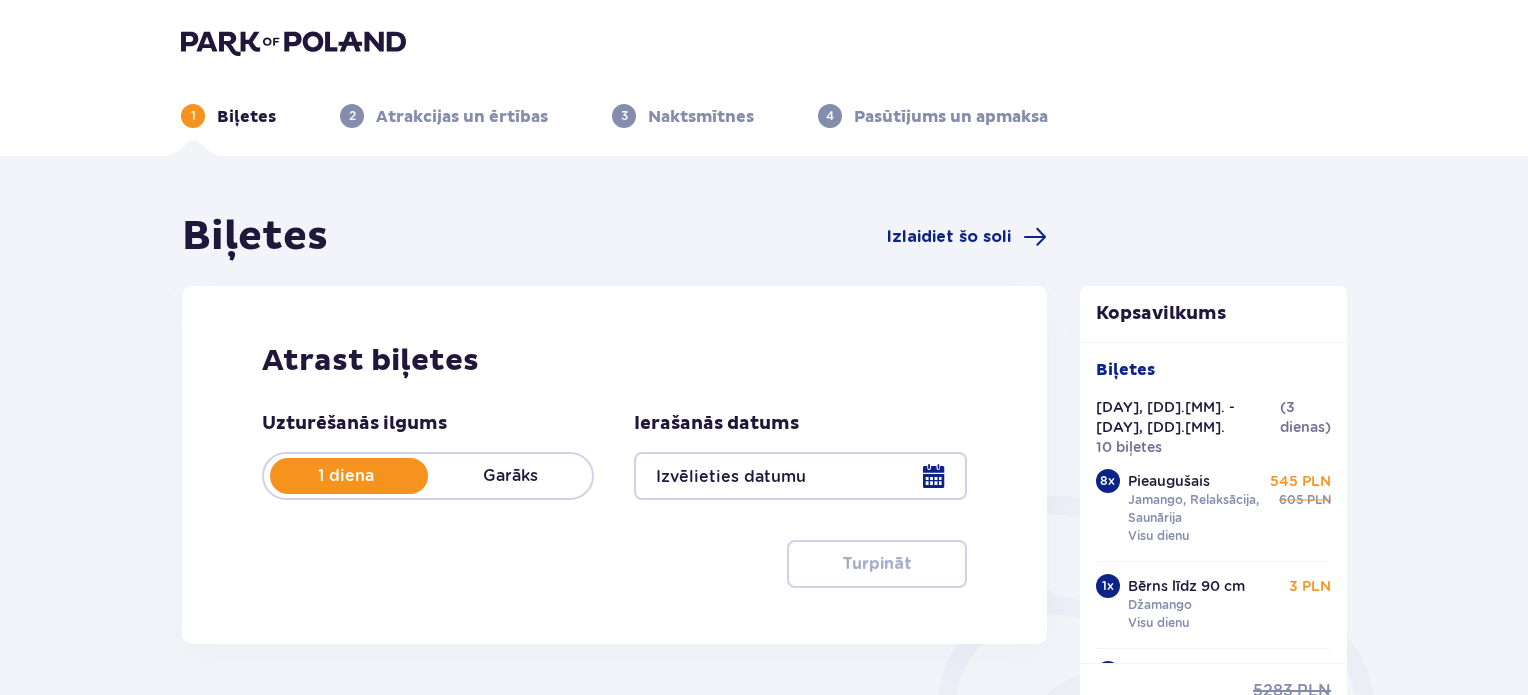 type on "14.11.25 - 16.11.25" 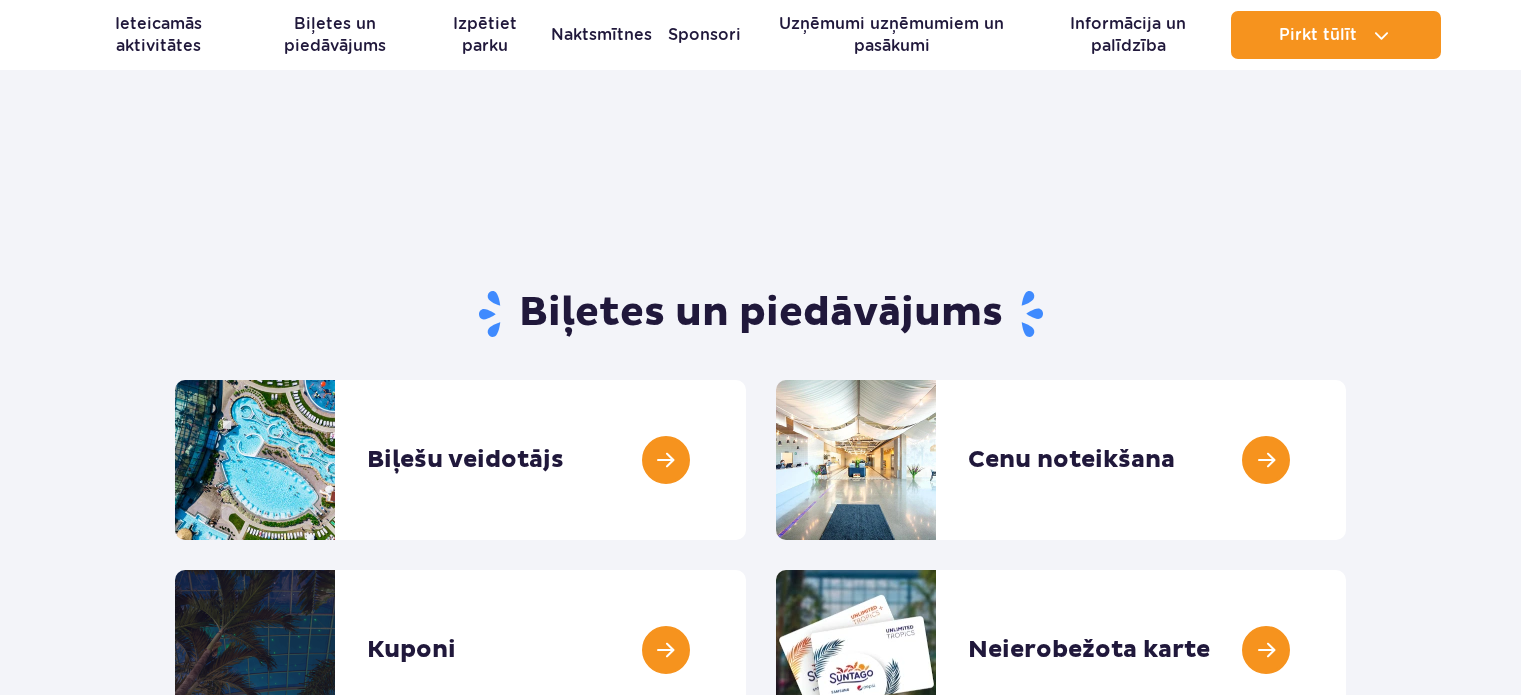 scroll, scrollTop: 100, scrollLeft: 0, axis: vertical 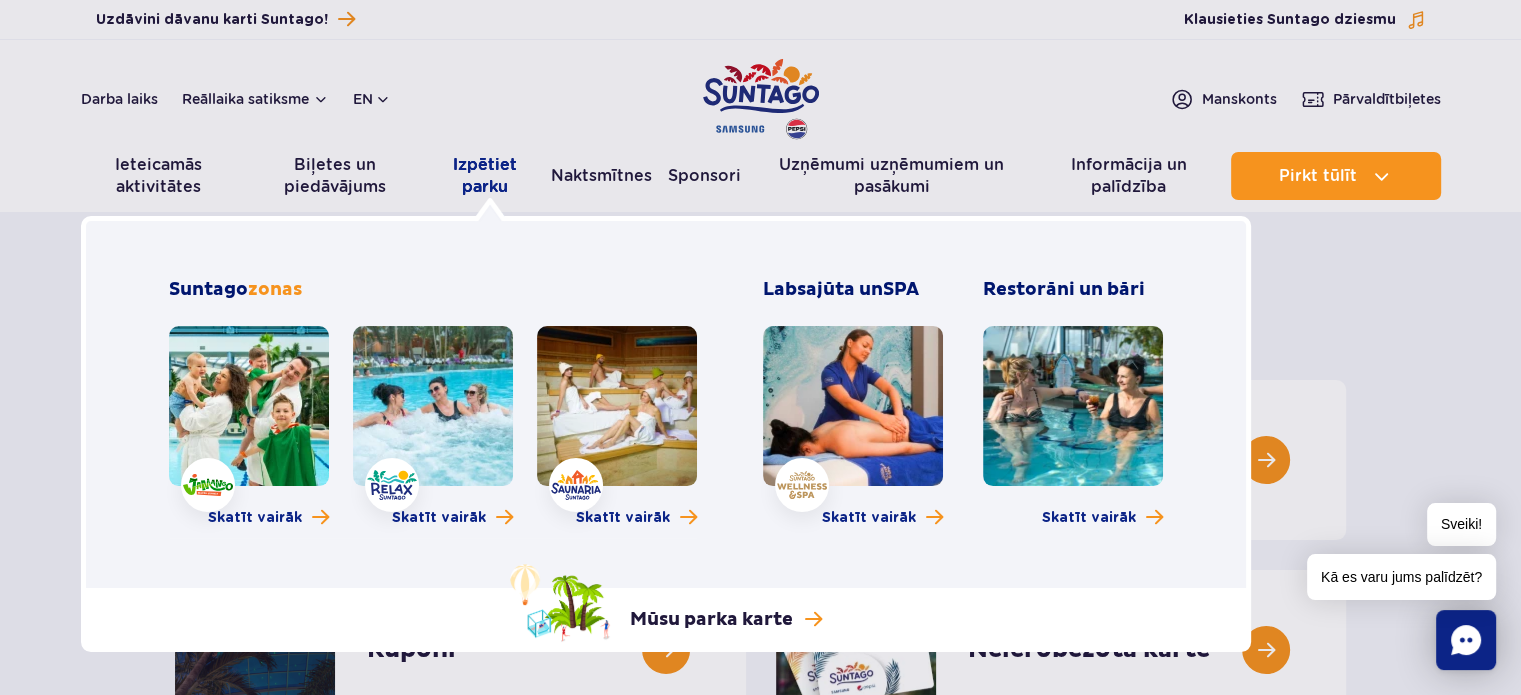 click on "Izpētiet parku" at bounding box center [485, 175] 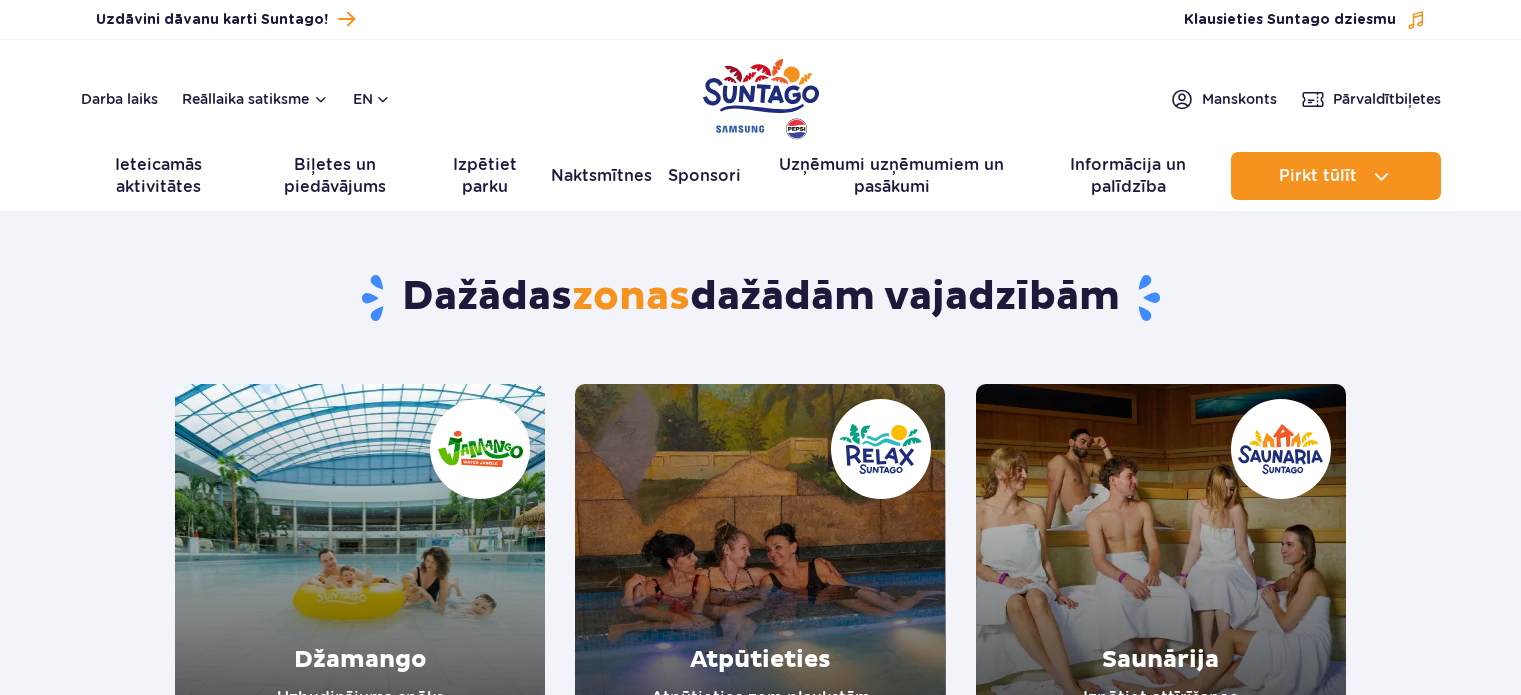 scroll, scrollTop: 0, scrollLeft: 0, axis: both 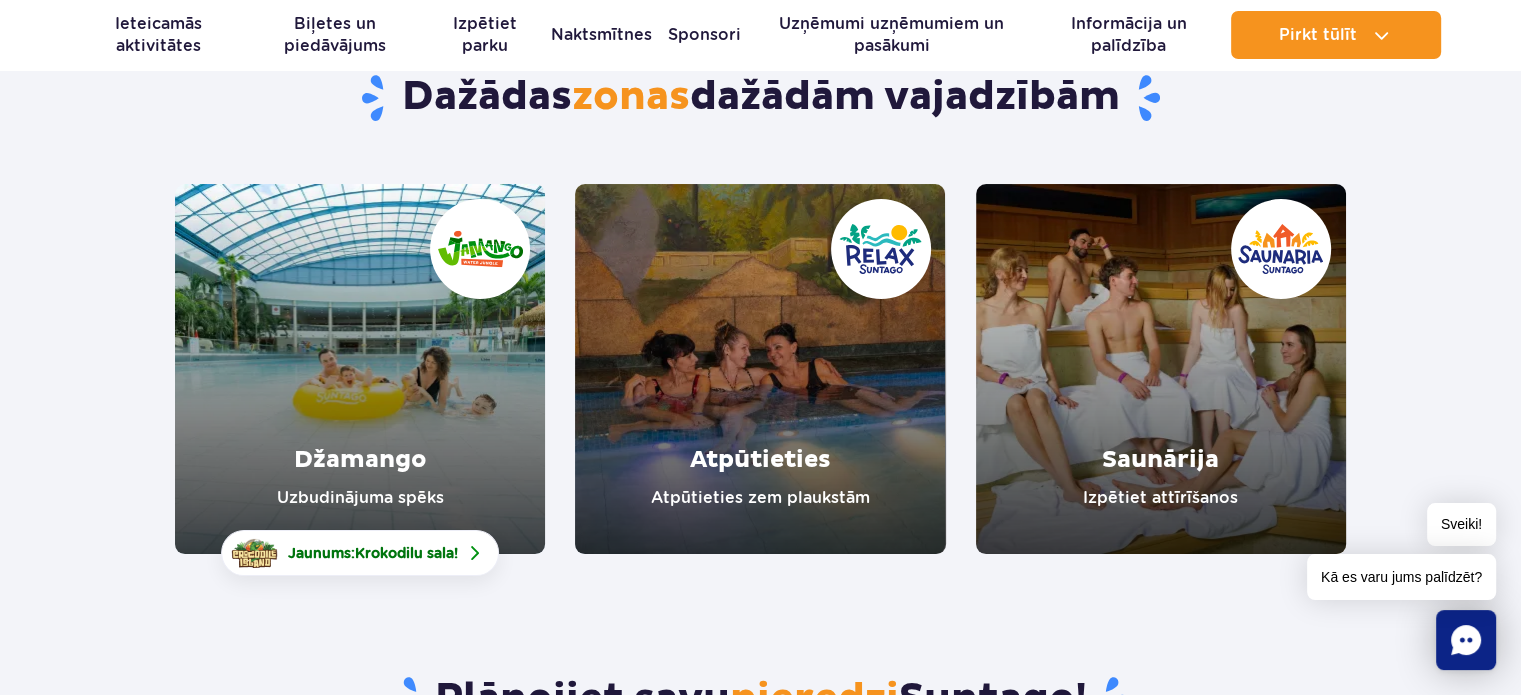 click at bounding box center [360, 369] 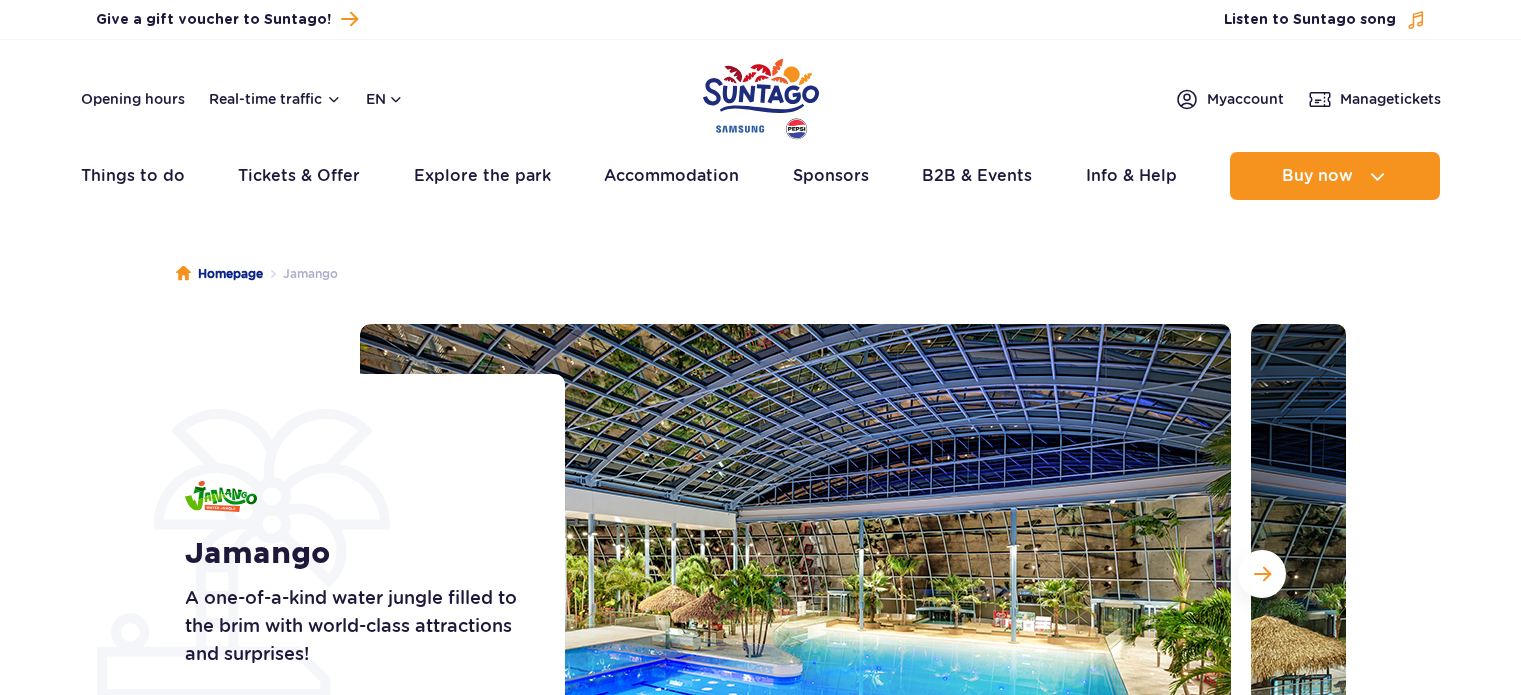 scroll, scrollTop: 0, scrollLeft: 0, axis: both 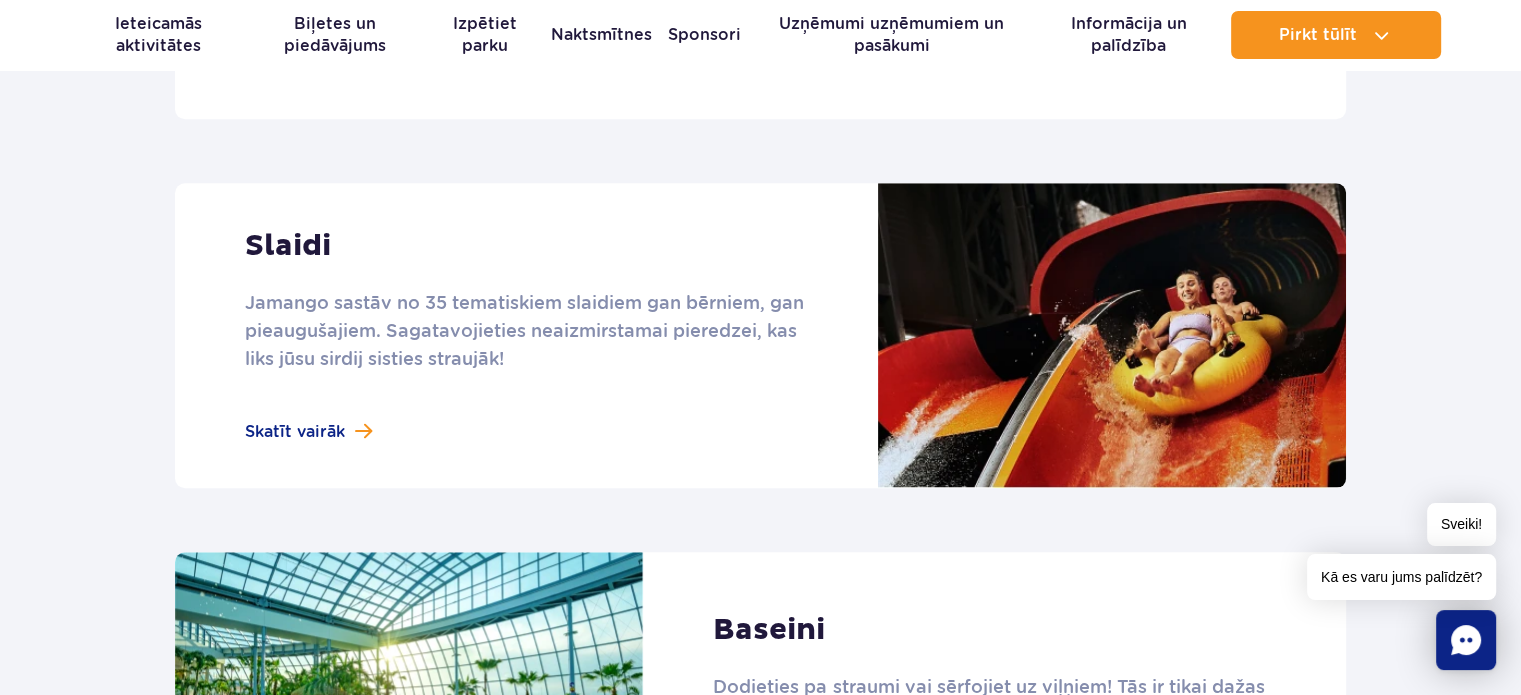 click at bounding box center [760, 335] 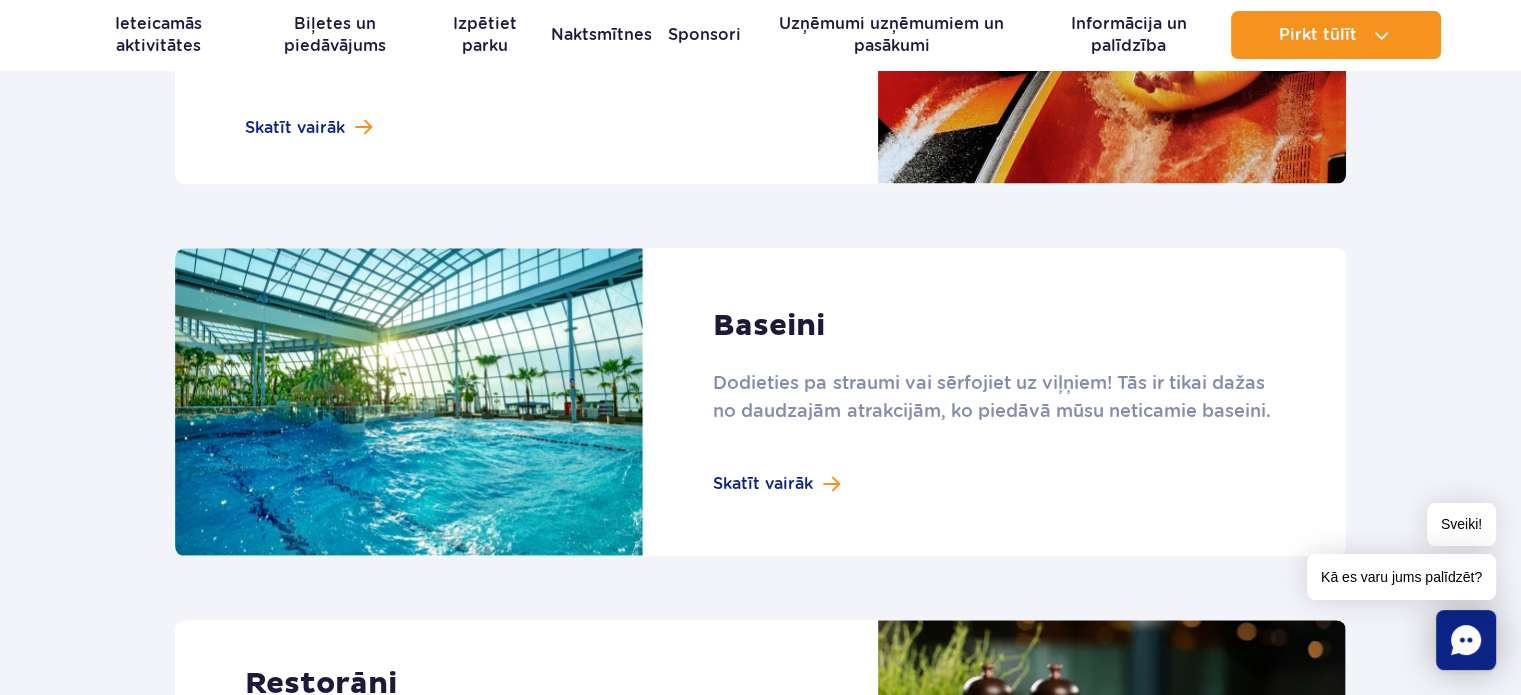 scroll, scrollTop: 2000, scrollLeft: 0, axis: vertical 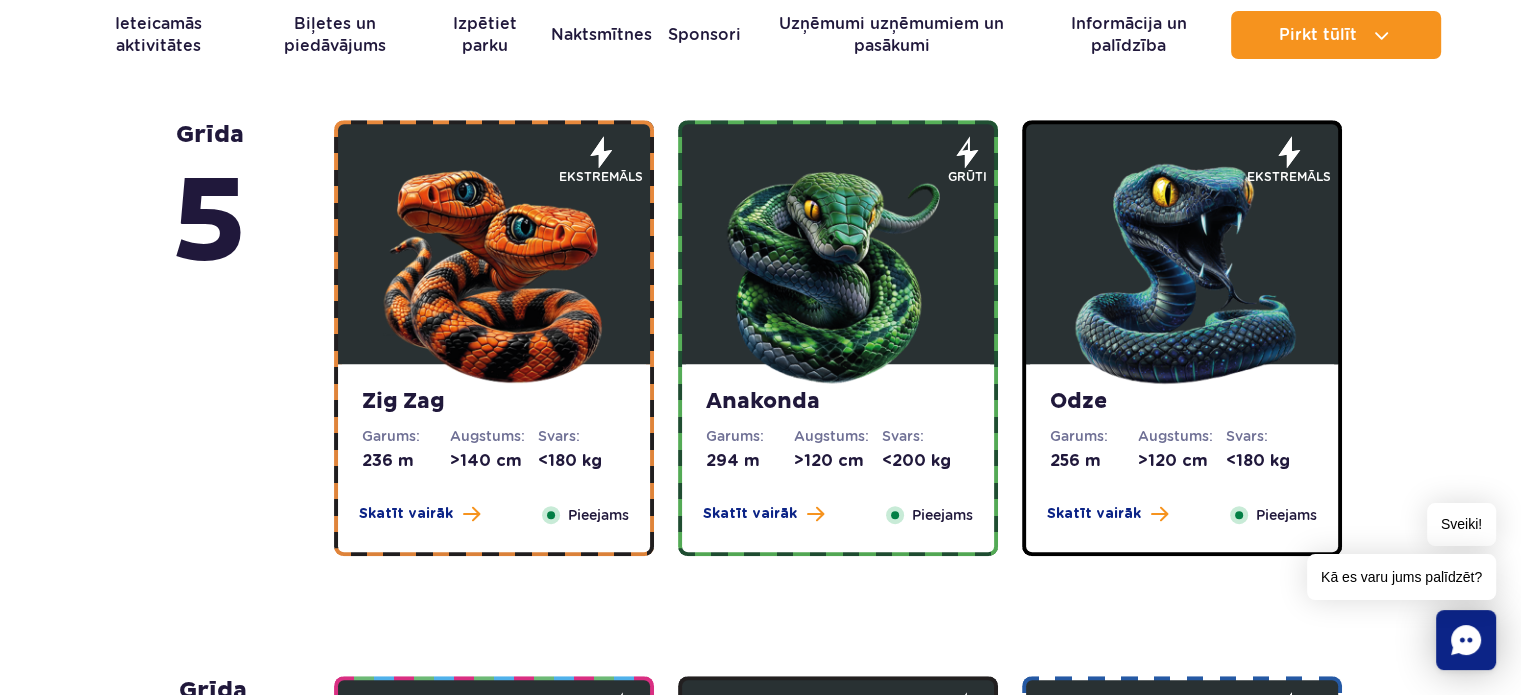 click on "Skatīt vairāk" at bounding box center (406, 514) 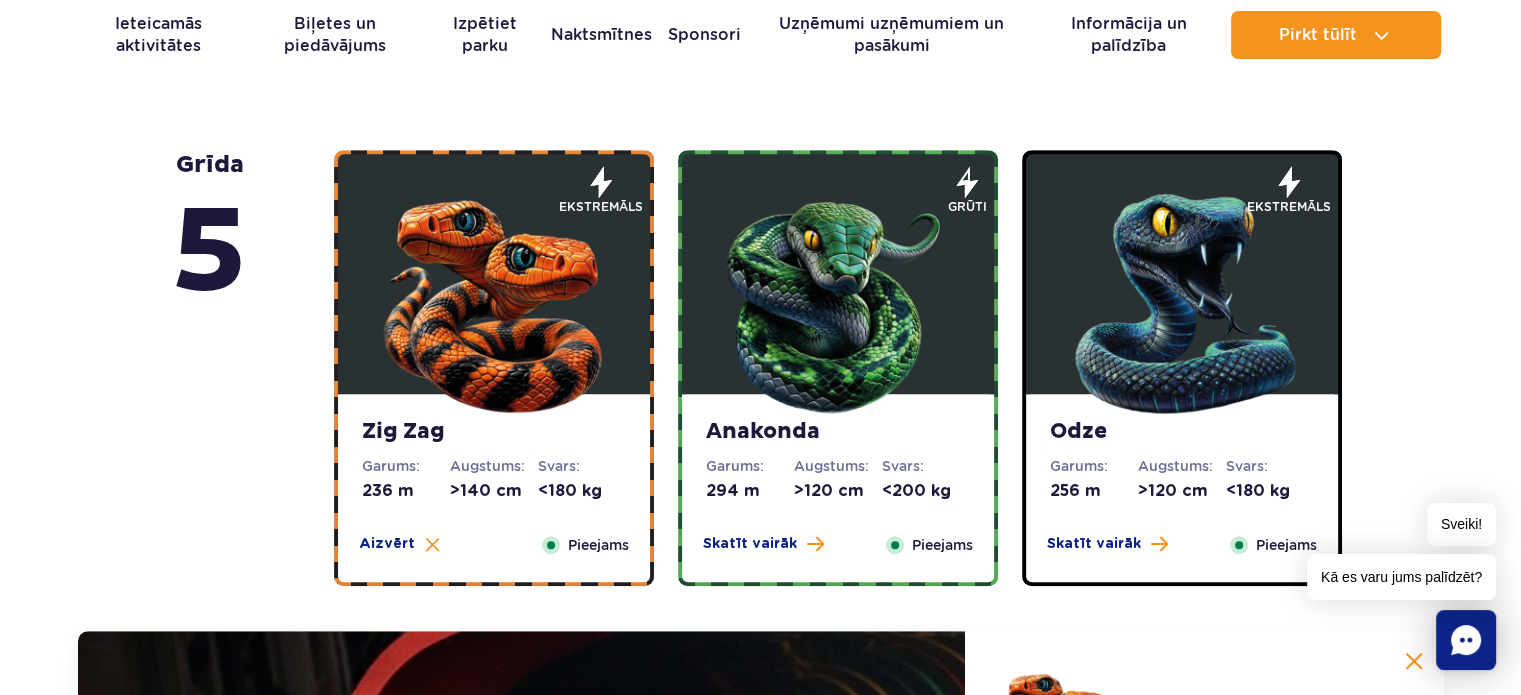 scroll, scrollTop: 1080, scrollLeft: 0, axis: vertical 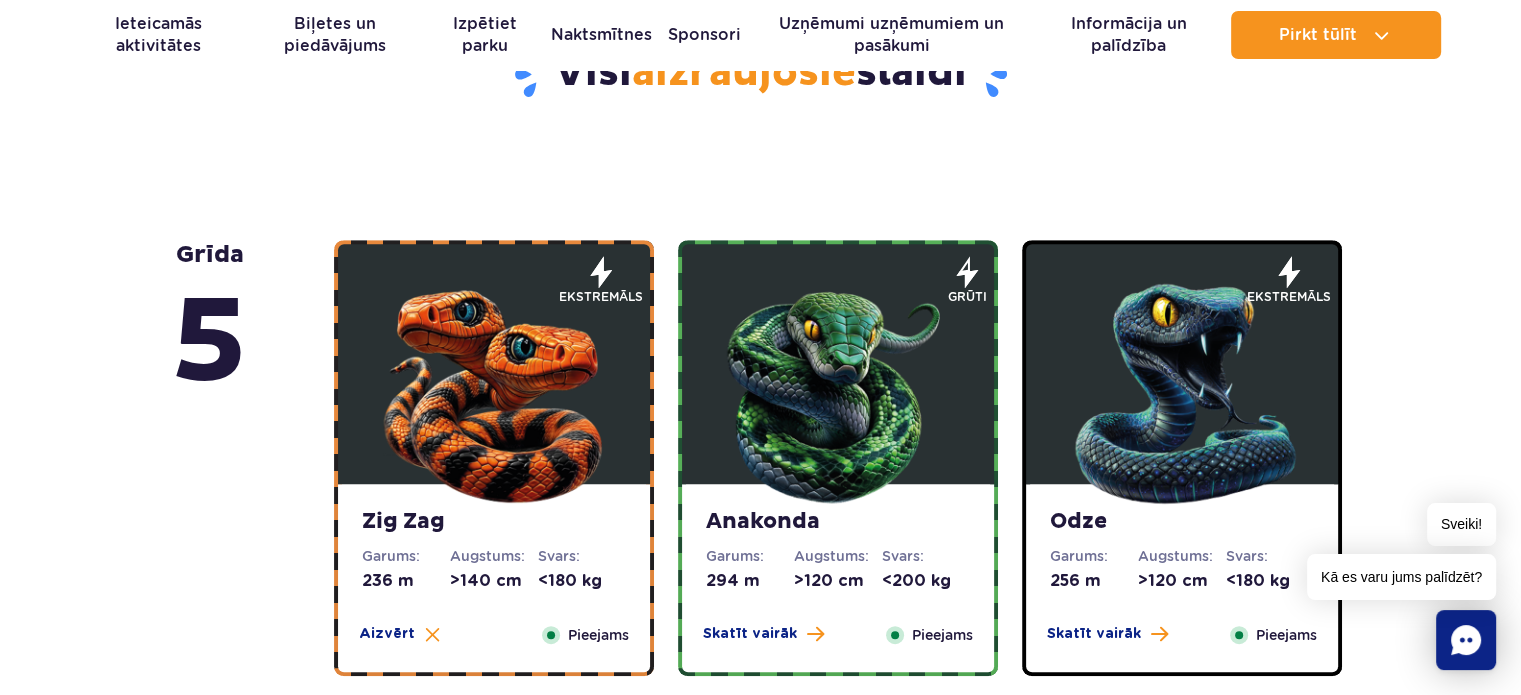 click at bounding box center [838, 389] 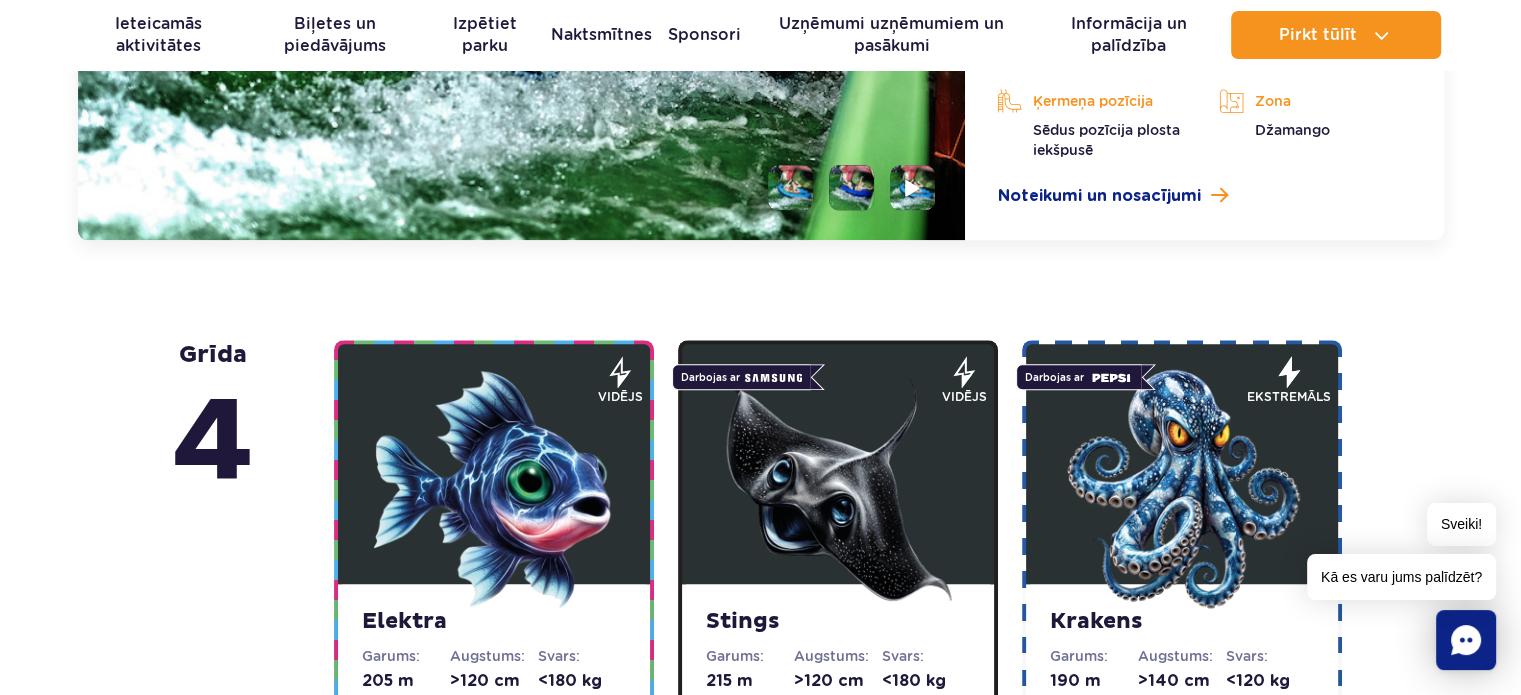 scroll, scrollTop: 1580, scrollLeft: 0, axis: vertical 